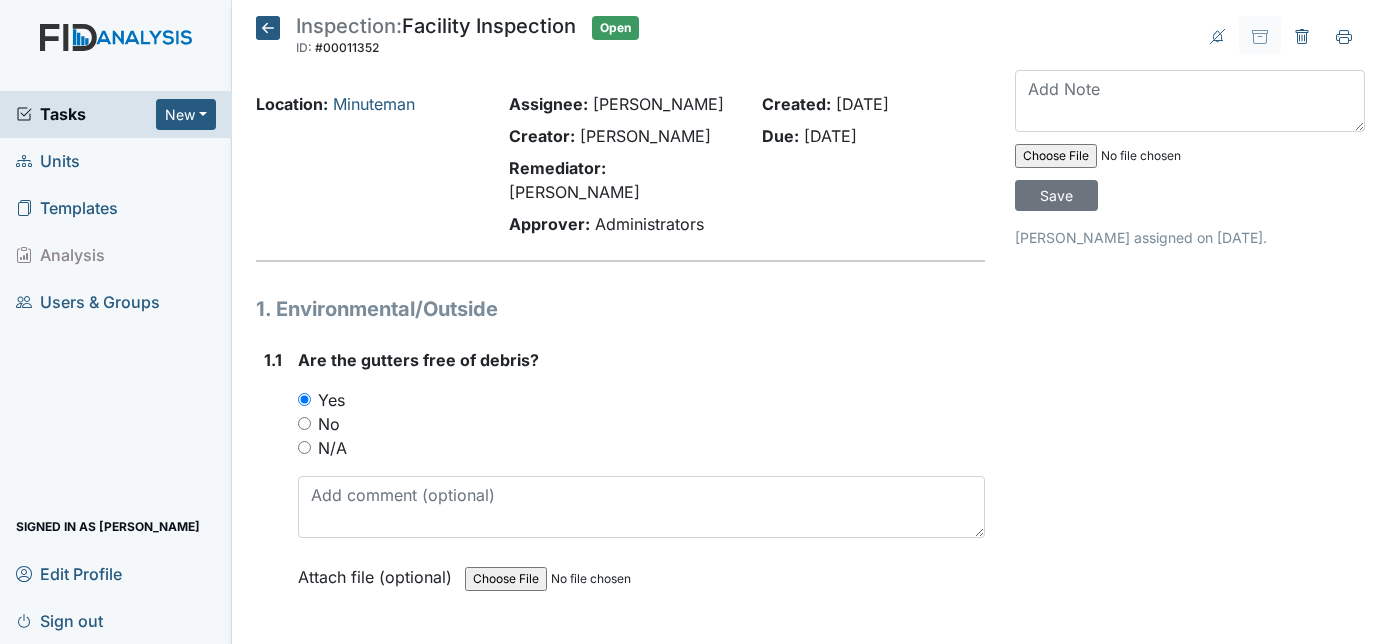 scroll, scrollTop: 0, scrollLeft: 0, axis: both 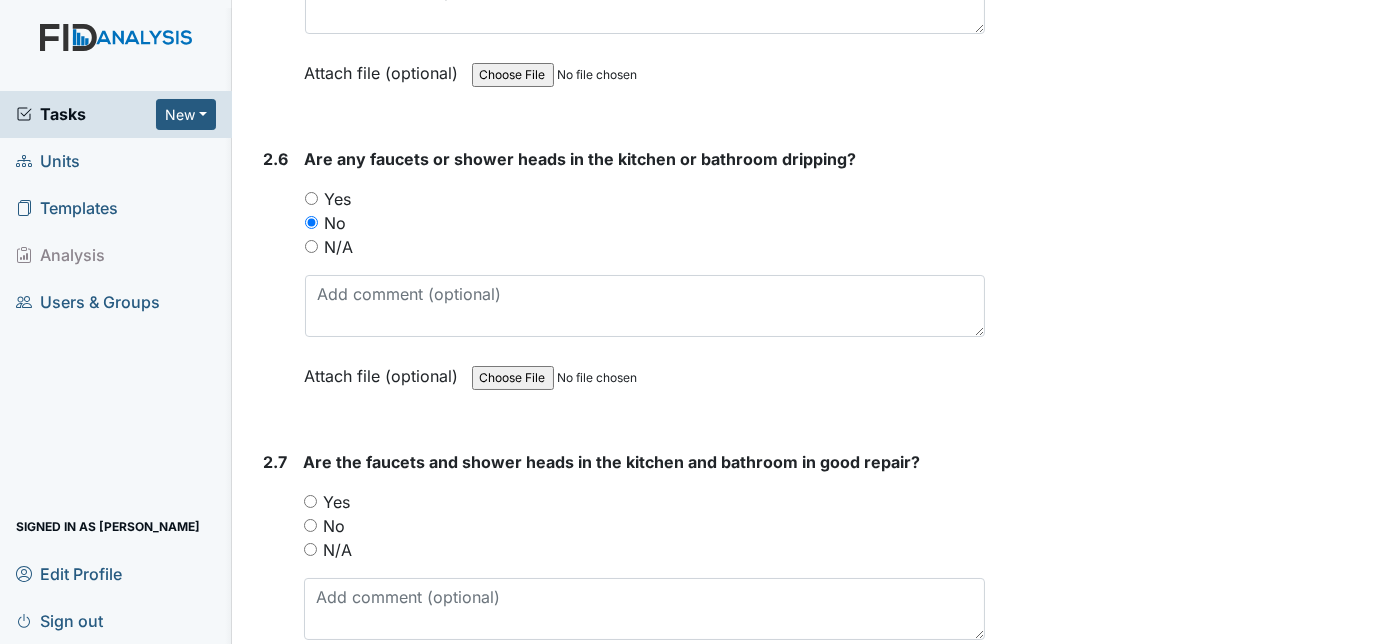 click on "2.6" at bounding box center (276, 282) 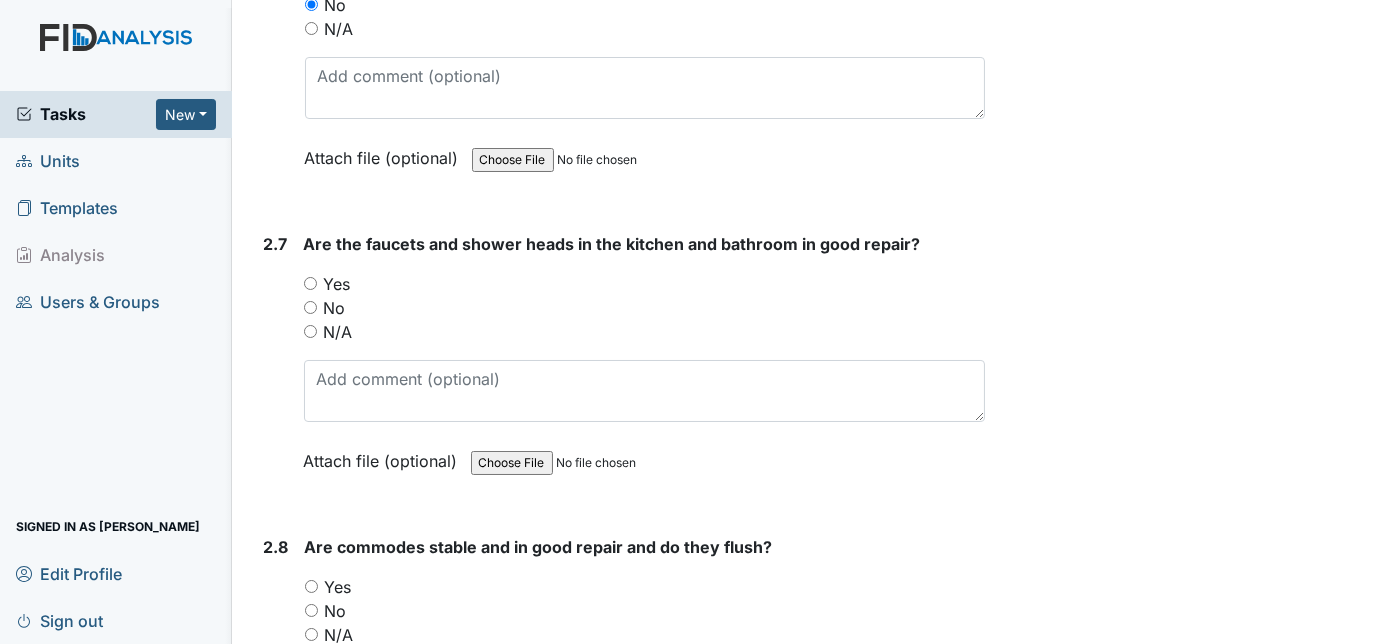 scroll, scrollTop: 5054, scrollLeft: 0, axis: vertical 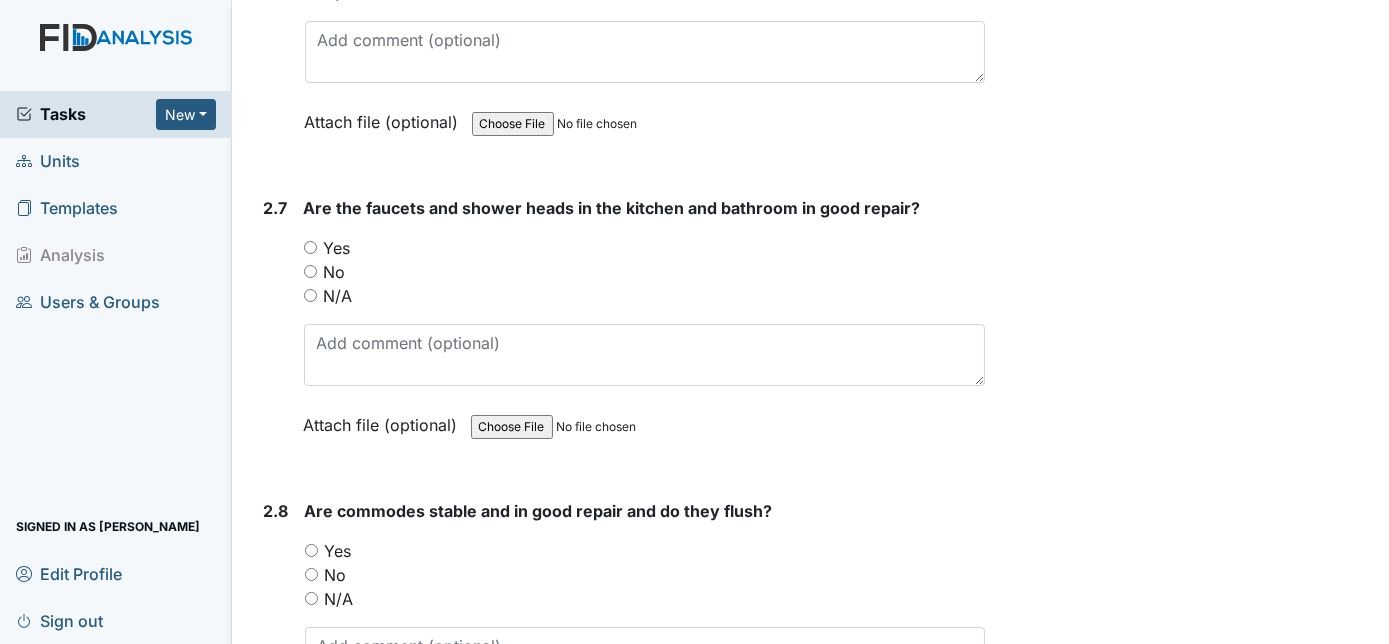 click on "Yes" at bounding box center (310, 247) 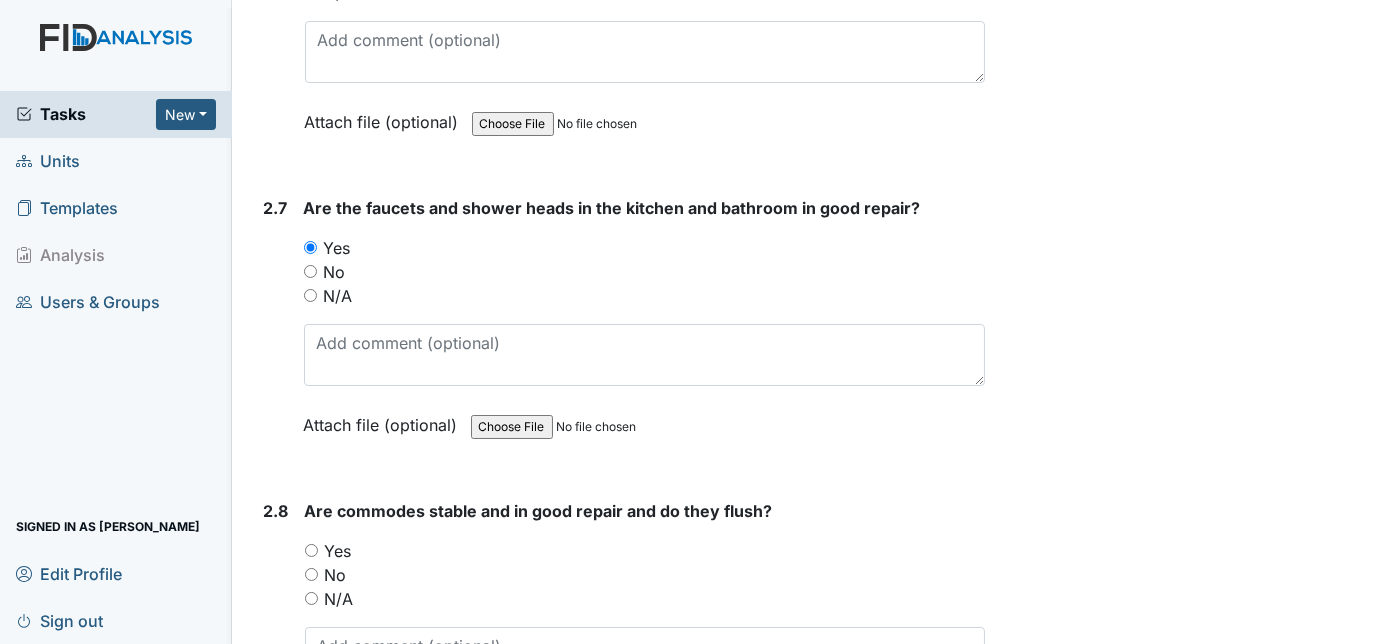 click on "2.7" at bounding box center [276, 331] 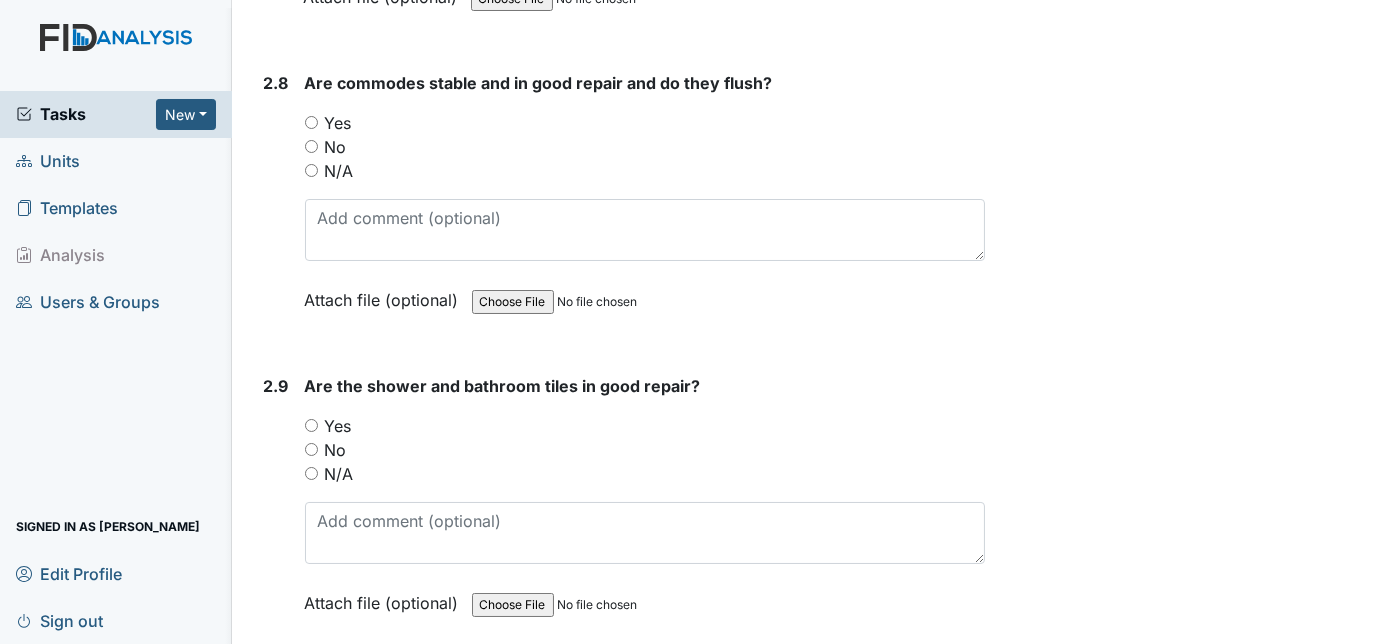 scroll, scrollTop: 5490, scrollLeft: 0, axis: vertical 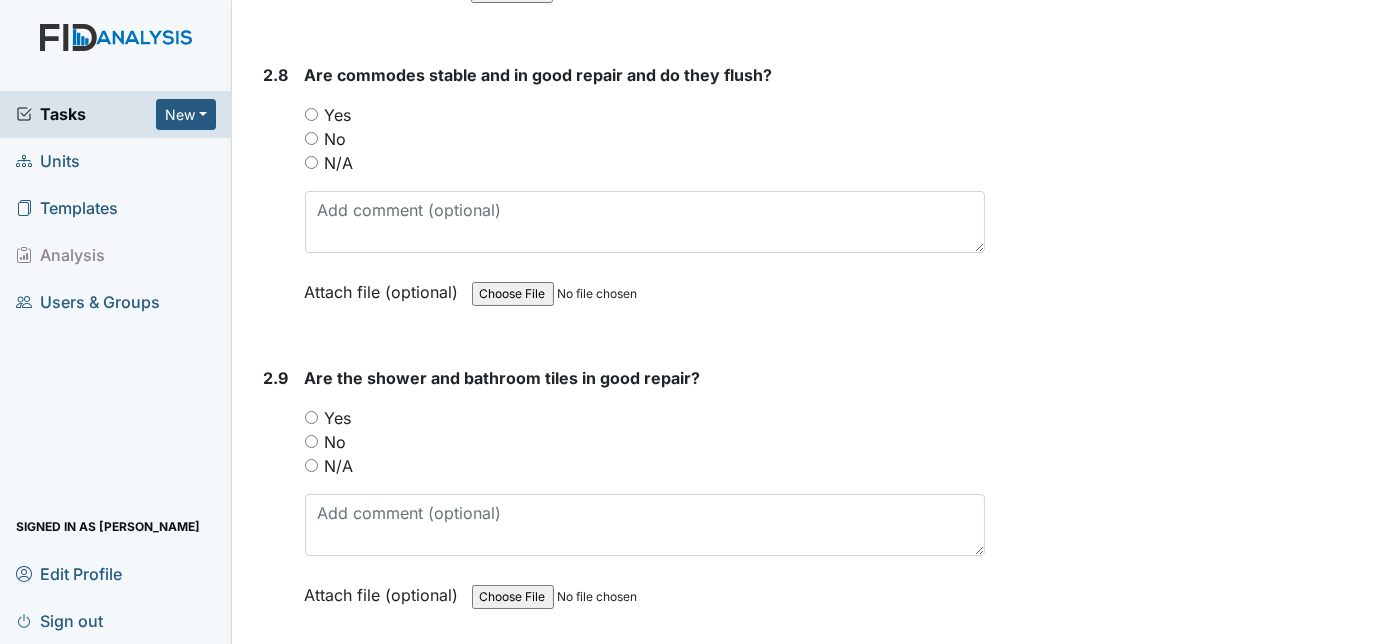 click on "Yes" at bounding box center [311, 114] 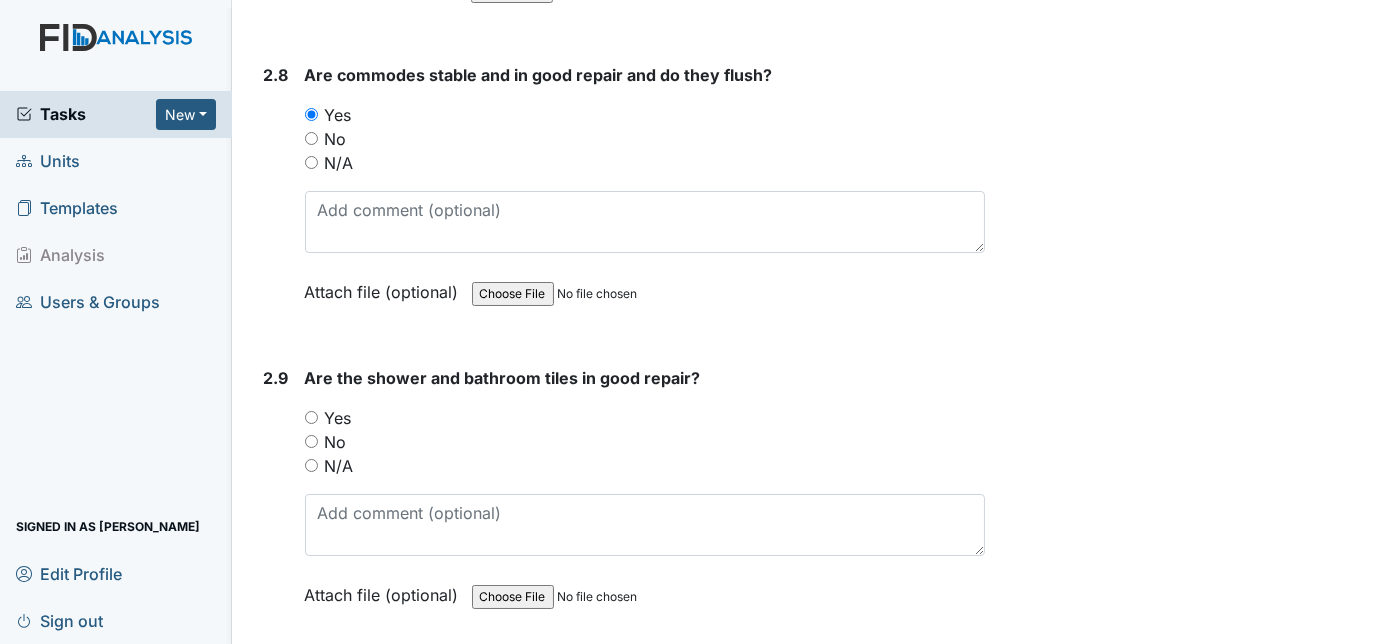 click on "Yes" at bounding box center [311, 417] 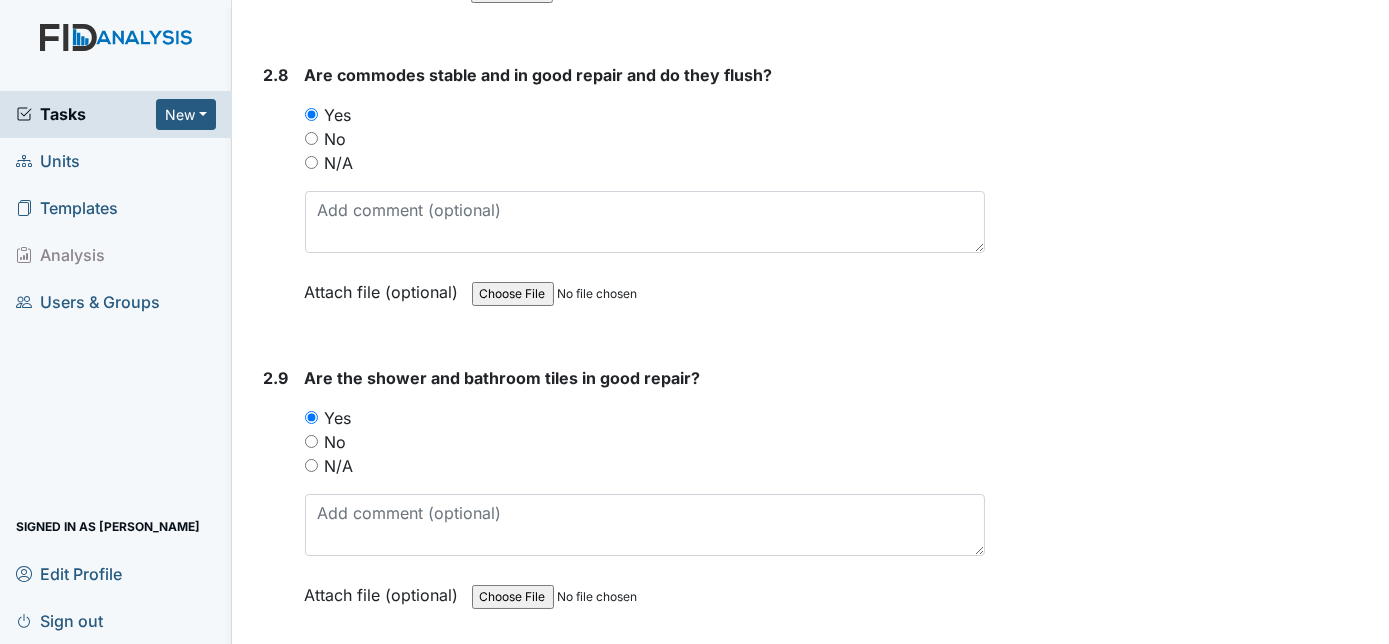 click on "2.9" at bounding box center [276, 501] 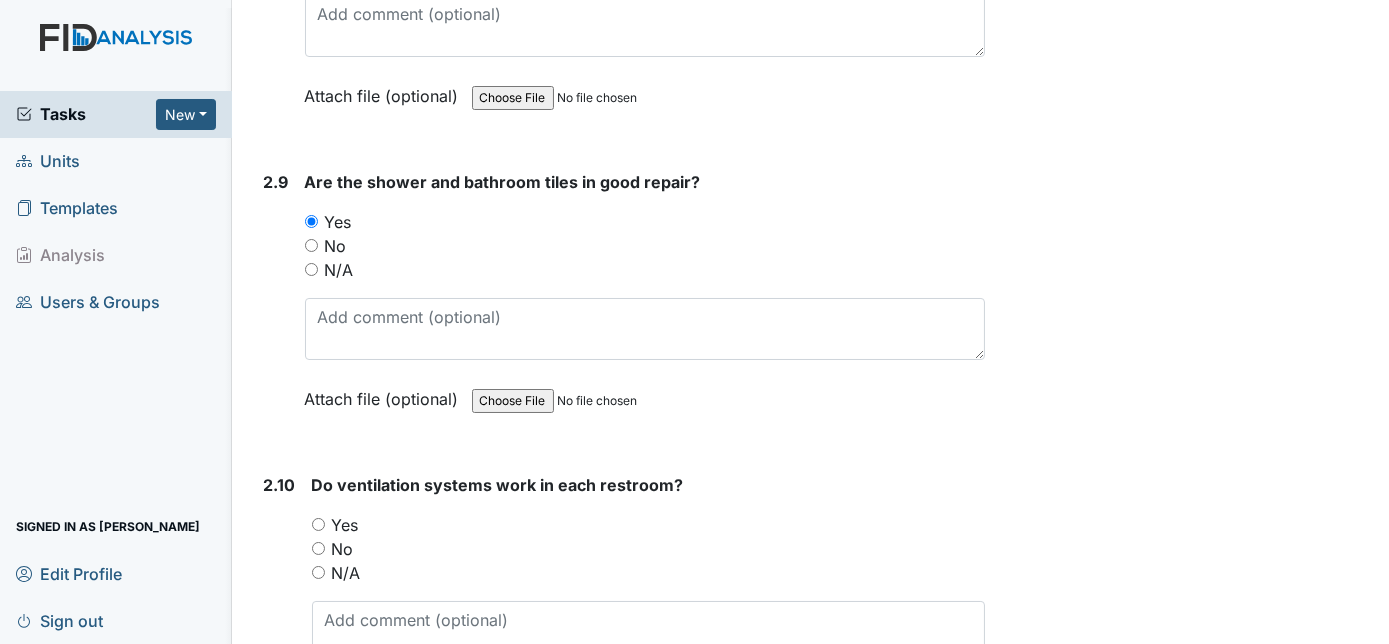 scroll, scrollTop: 5854, scrollLeft: 0, axis: vertical 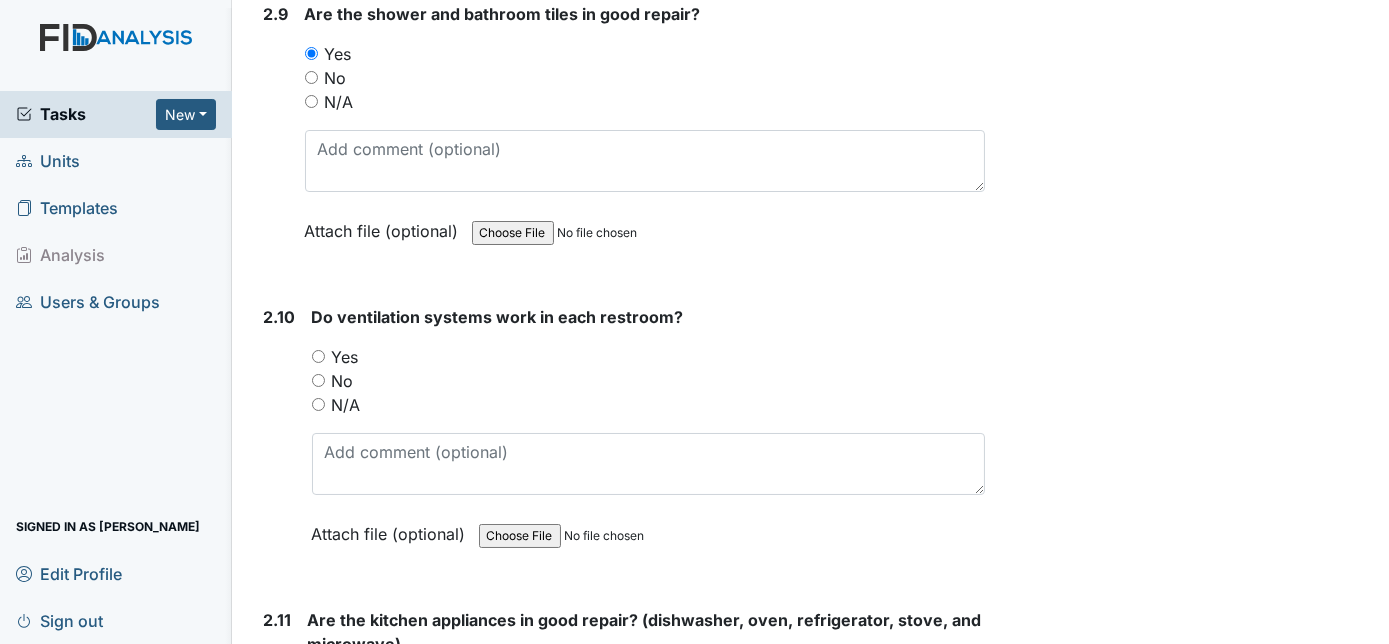 click on "Yes" at bounding box center [318, 356] 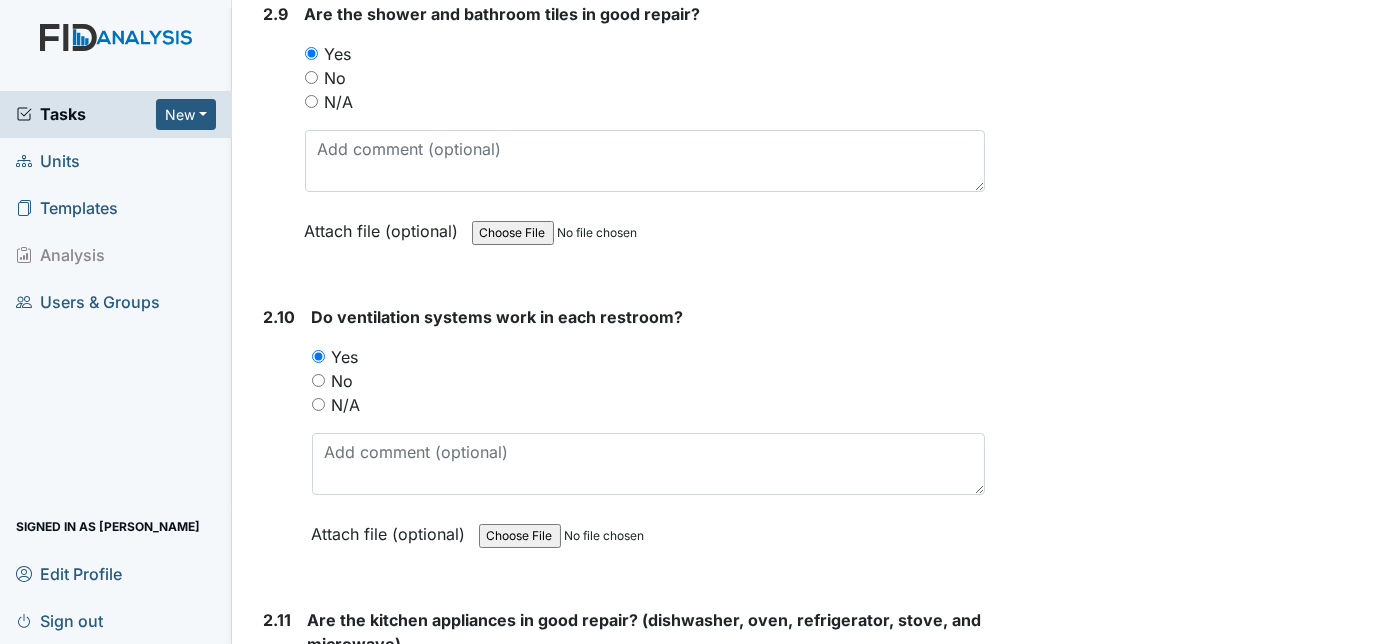 click on "2.10
Do ventilation systems work in each restroom?
You must select one of the below options.
Yes
No
N/A
Attach file (optional)
You can upload .pdf, .txt, .jpg, .jpeg, .png, .csv, .xls, or .doc files under 100MB." at bounding box center (621, 440) 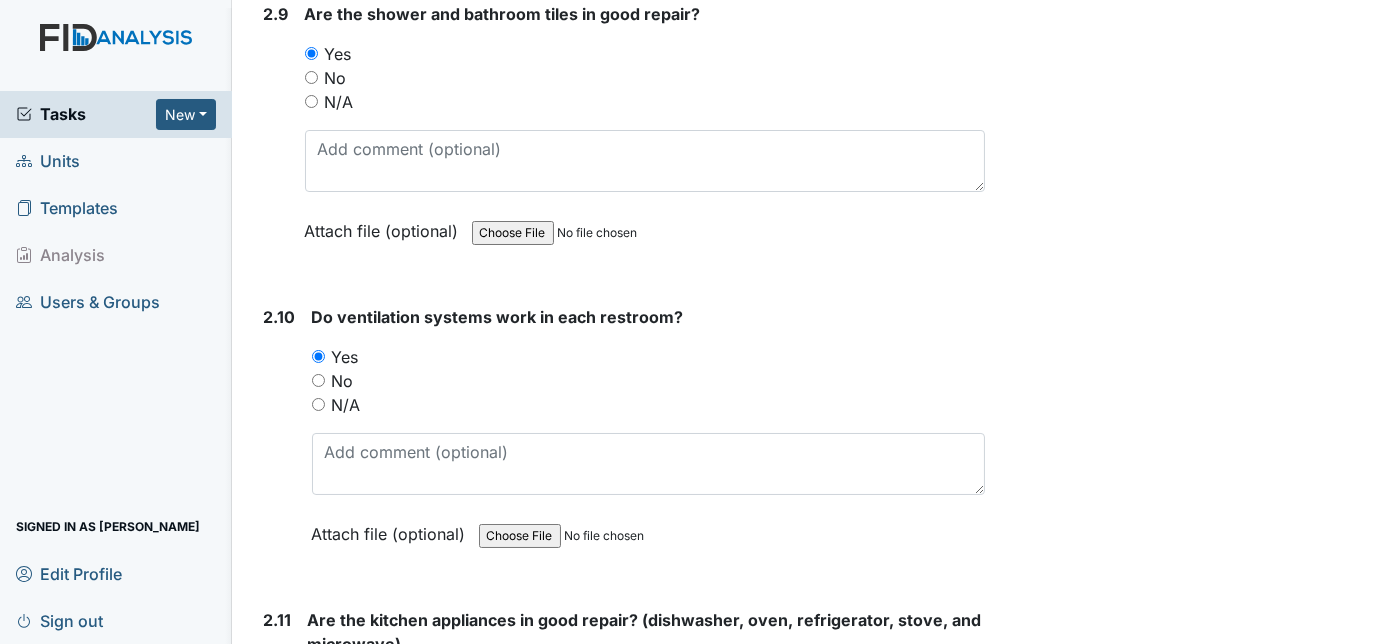 click on "2.10
Do ventilation systems work in each restroom?
You must select one of the below options.
Yes
No
N/A
Attach file (optional)
You can upload .pdf, .txt, .jpg, .jpeg, .png, .csv, .xls, or .doc files under 100MB." at bounding box center (621, 440) 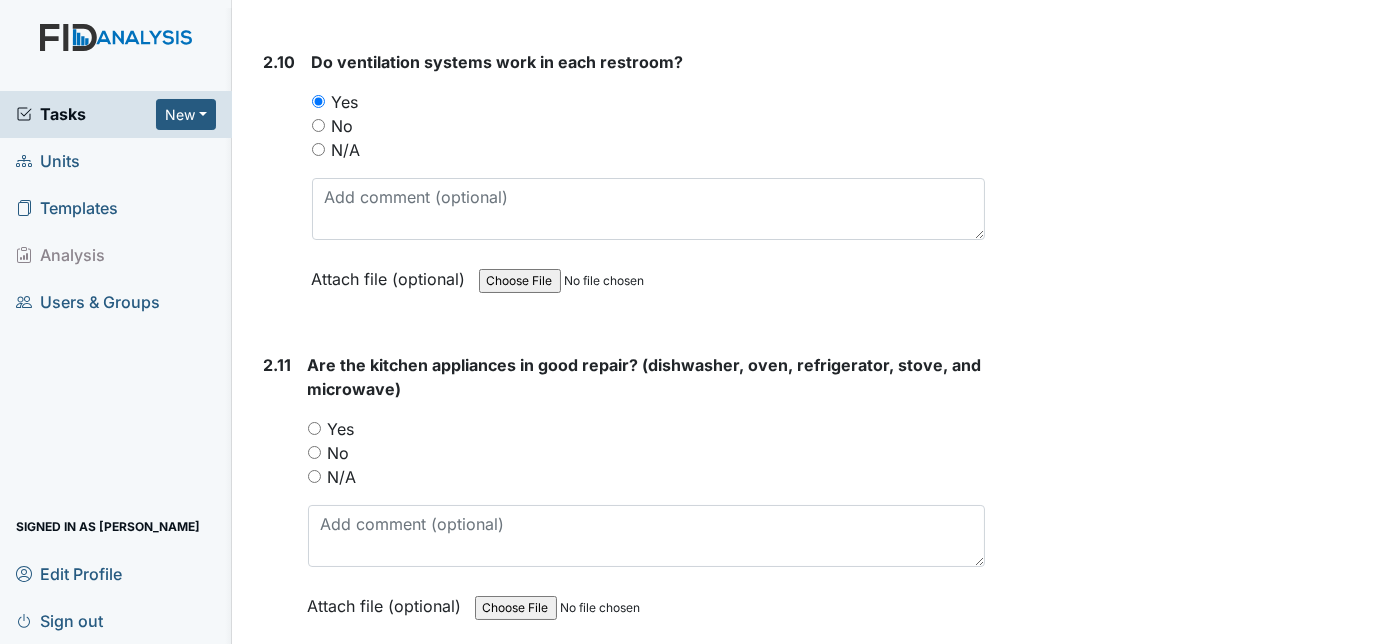 scroll, scrollTop: 6145, scrollLeft: 0, axis: vertical 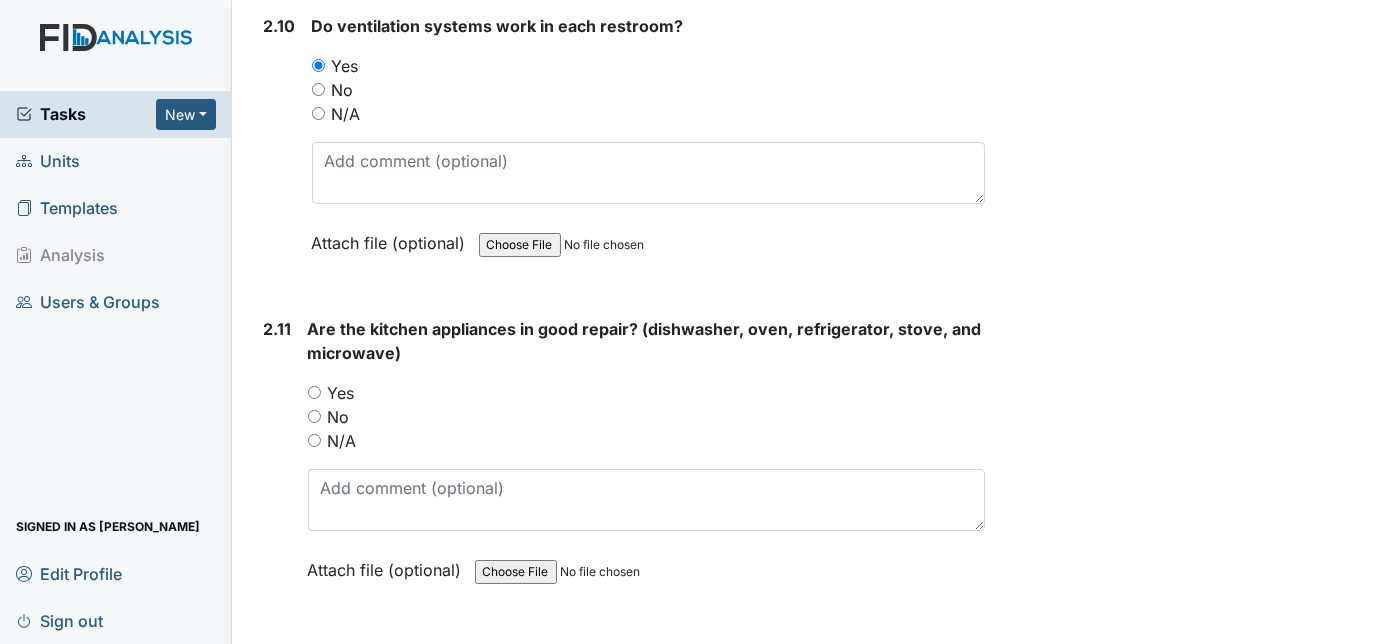 click on "Yes" at bounding box center (314, 392) 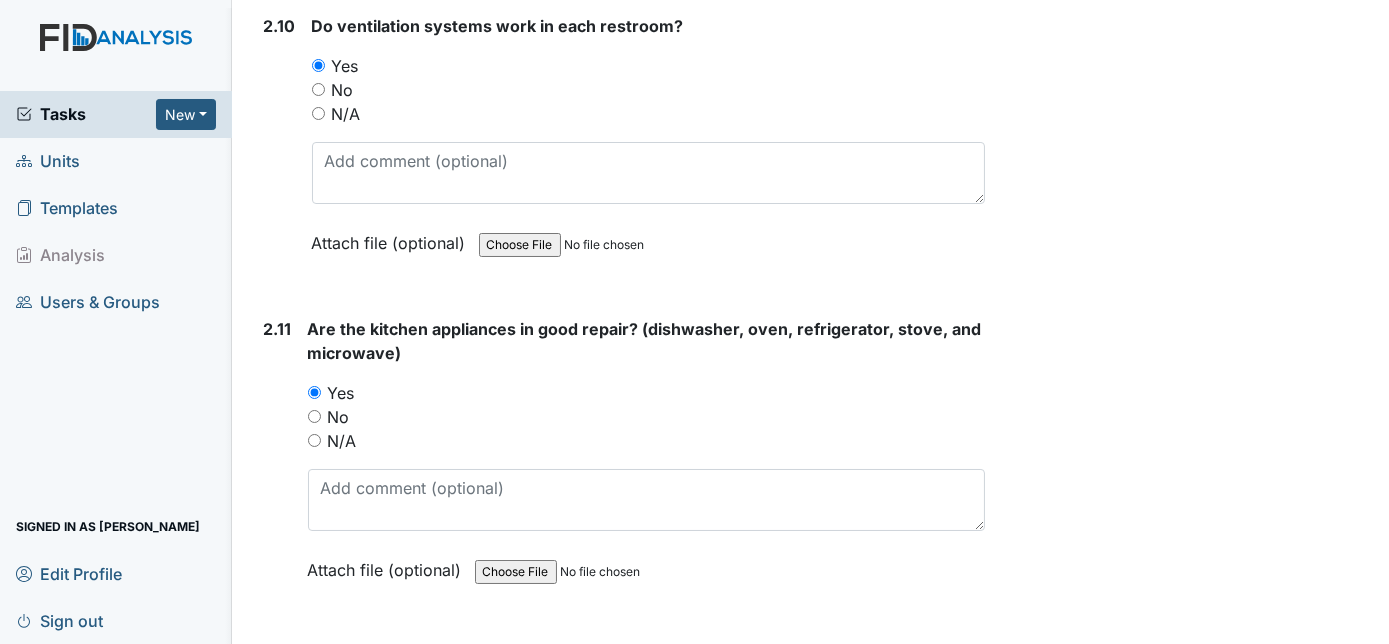 click on "2.11" at bounding box center (278, 464) 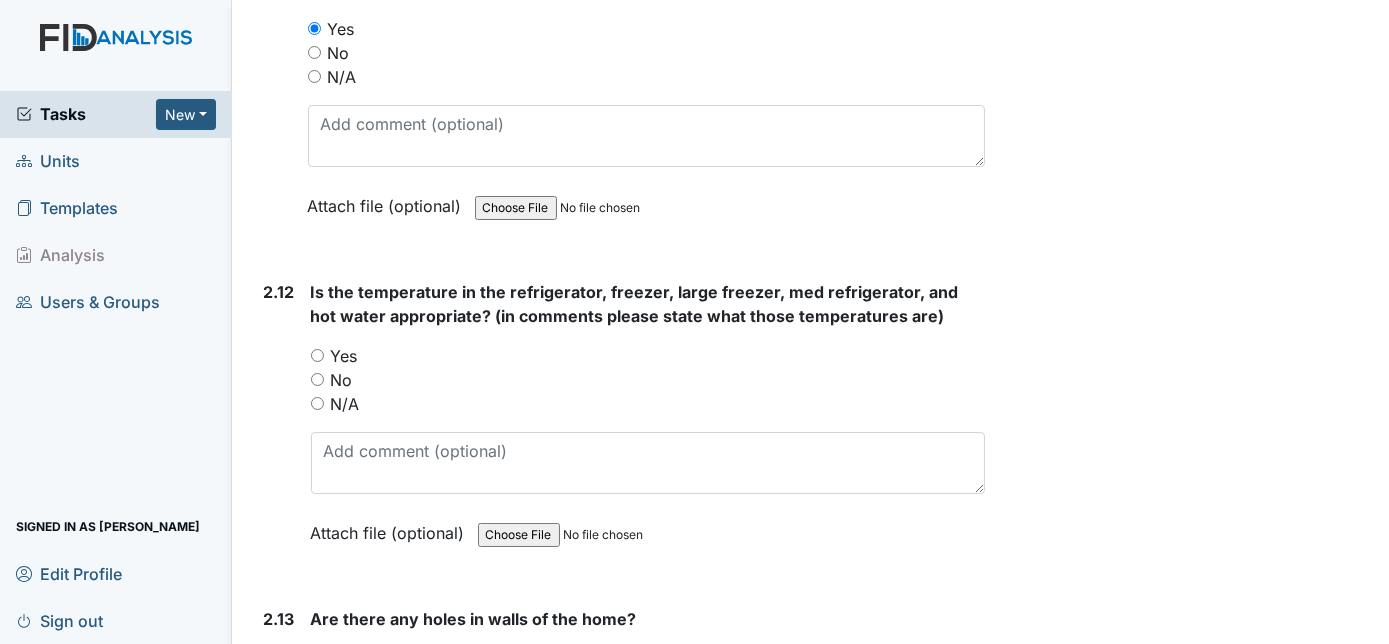 scroll, scrollTop: 6545, scrollLeft: 0, axis: vertical 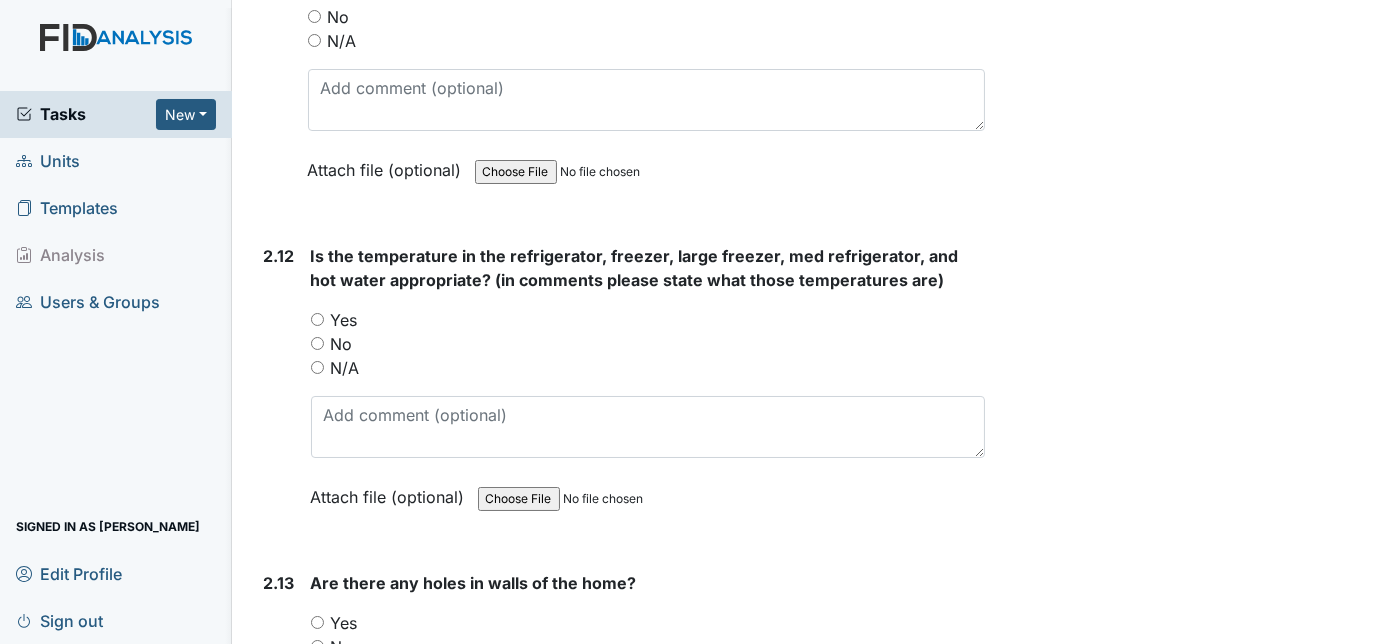 click on "Yes" at bounding box center [317, 319] 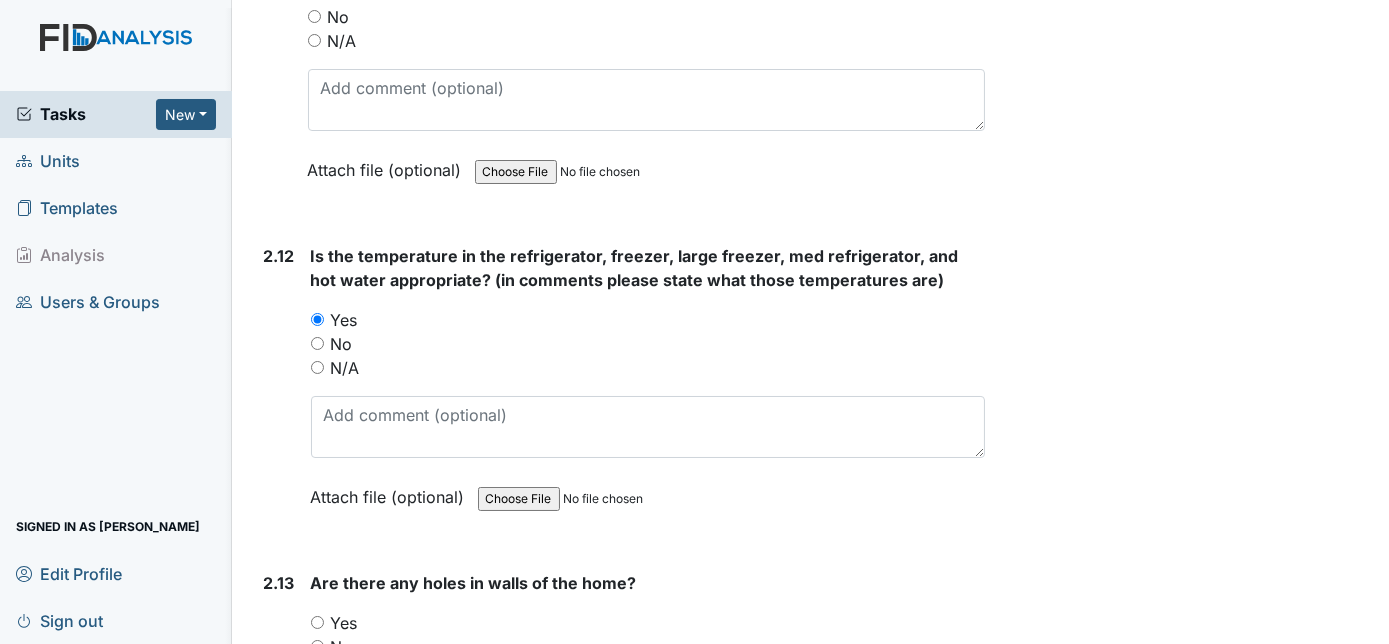 click on "2.12
Is the temperature in the refrigerator, freezer, large freezer, med refrigerator, and hot water appropriate? (in comments please state what those temperatures are)
You must select one of the below options.
Yes
No
N/A
Attach file (optional)
You can upload .pdf, .txt, .jpg, .jpeg, .png, .csv, .xls, or .doc files under 100MB." at bounding box center [621, 391] 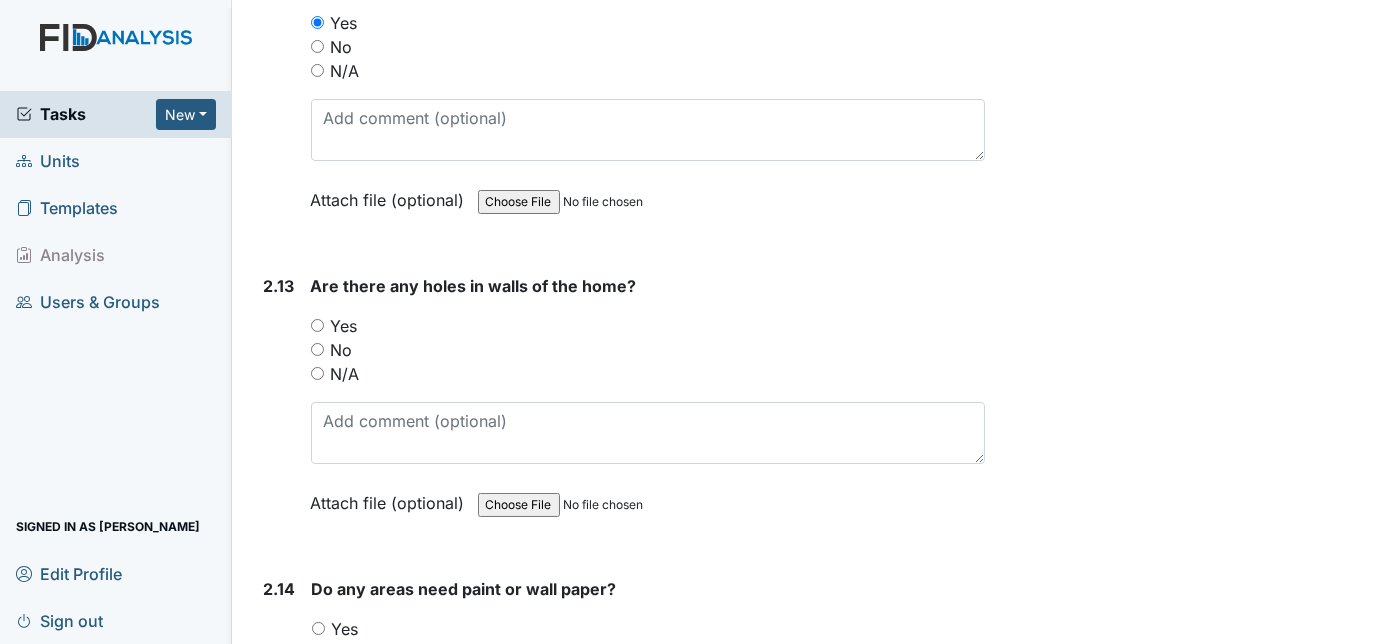 scroll, scrollTop: 6909, scrollLeft: 0, axis: vertical 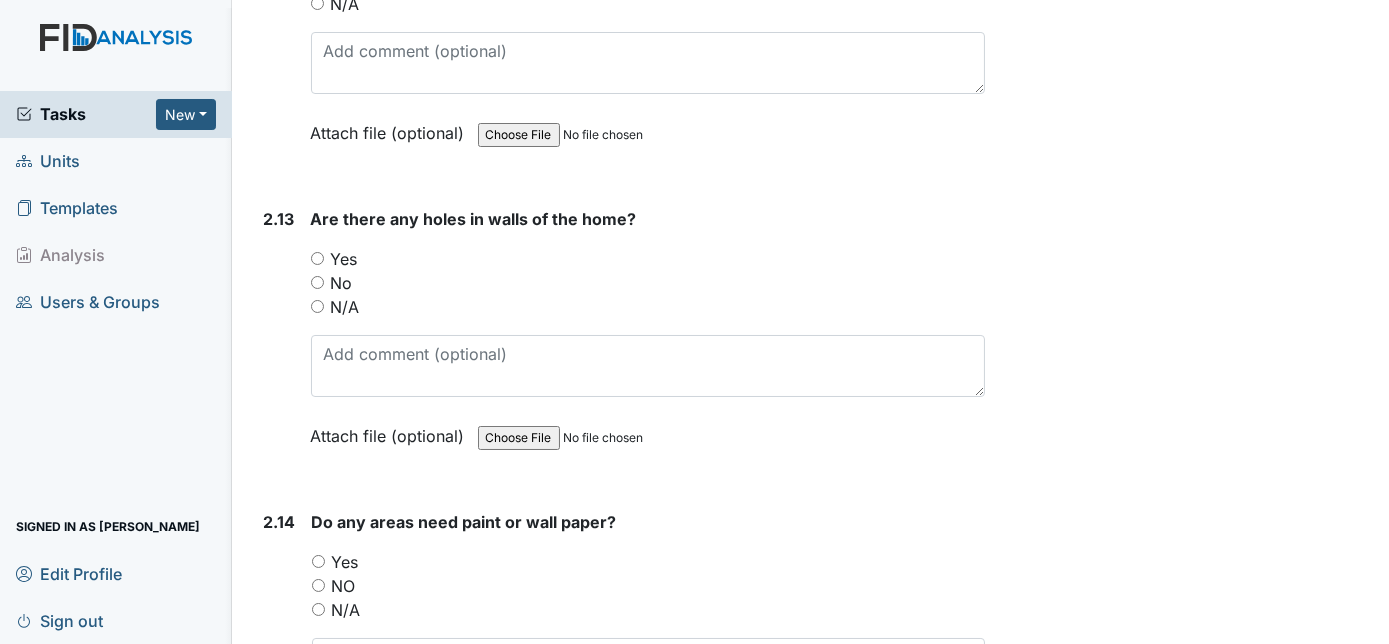 click on "No" at bounding box center (317, 282) 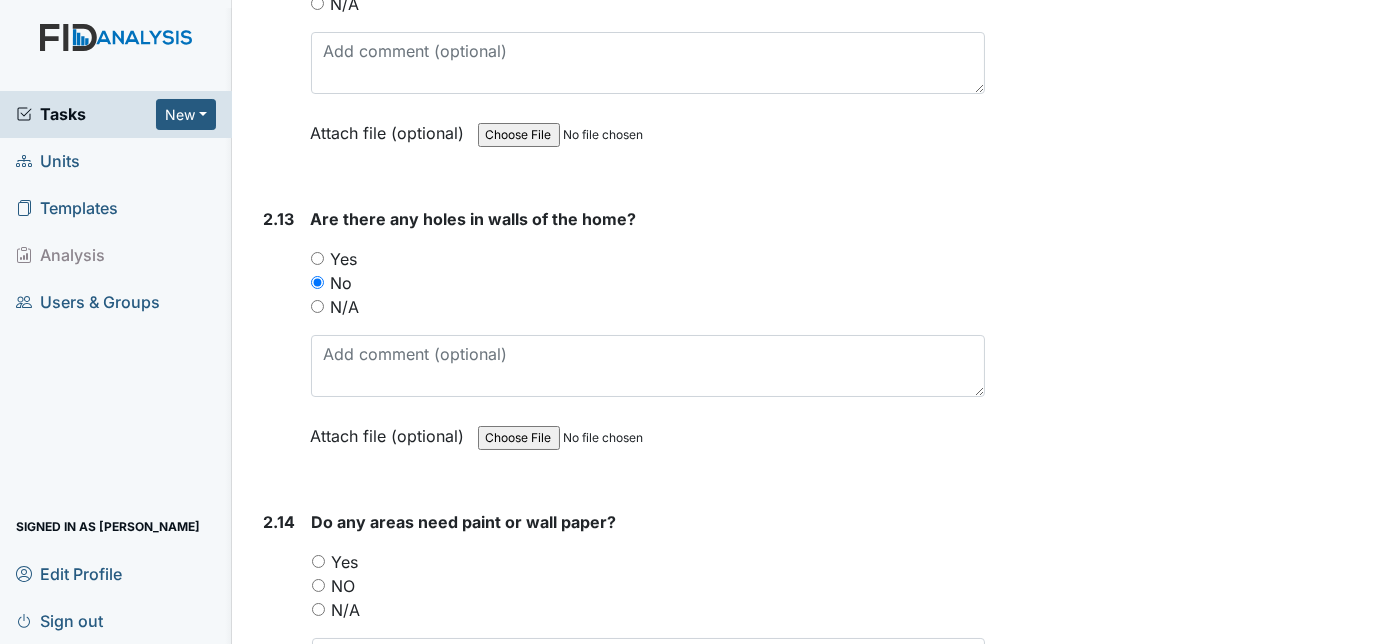 click on "2.13" at bounding box center [279, 342] 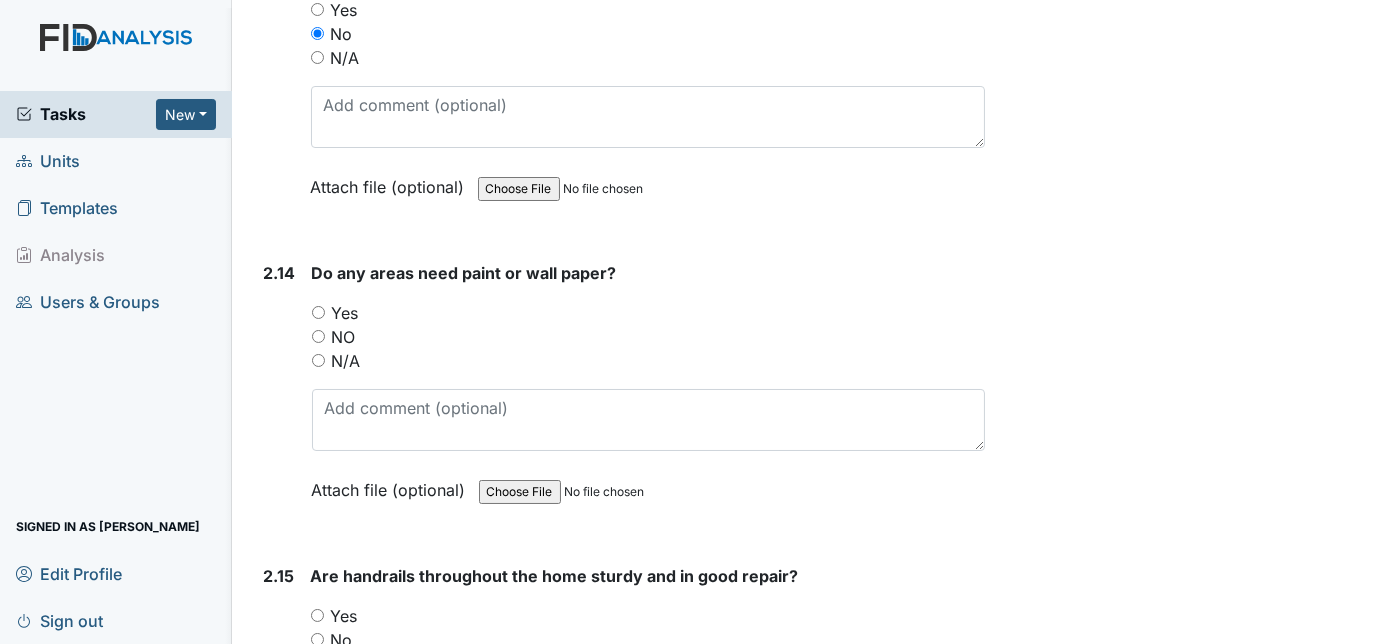 scroll, scrollTop: 7163, scrollLeft: 0, axis: vertical 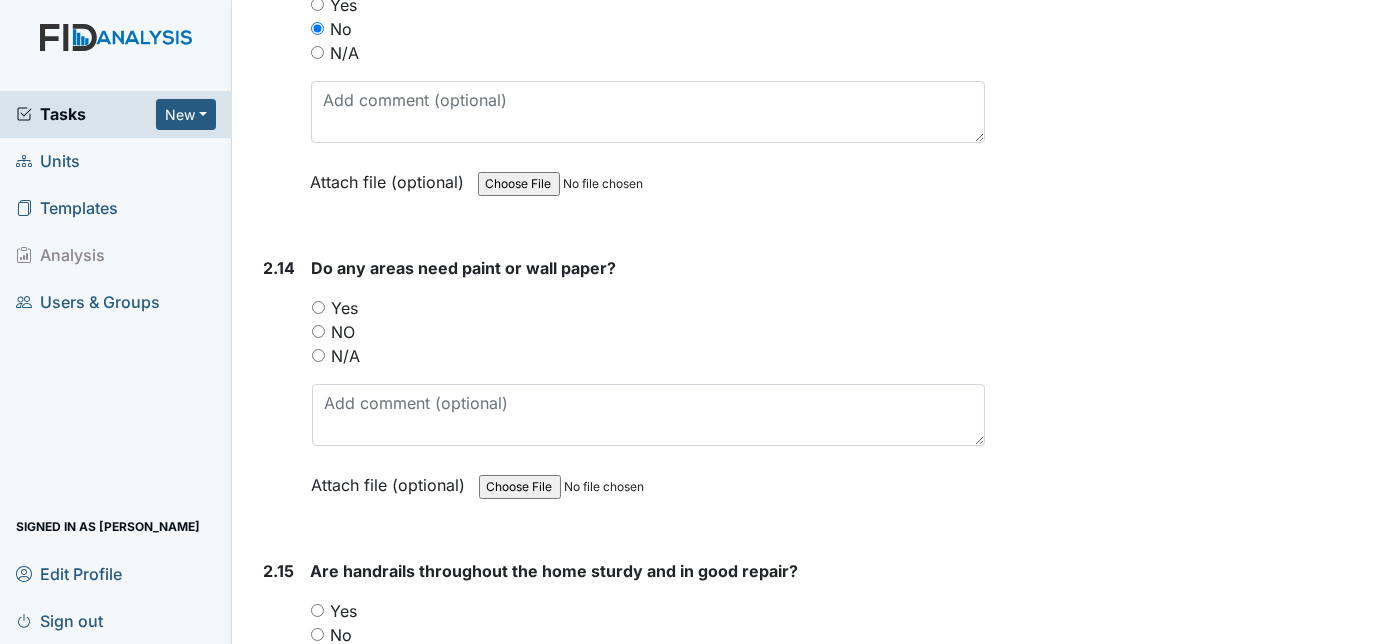 click on "NO" at bounding box center [318, 331] 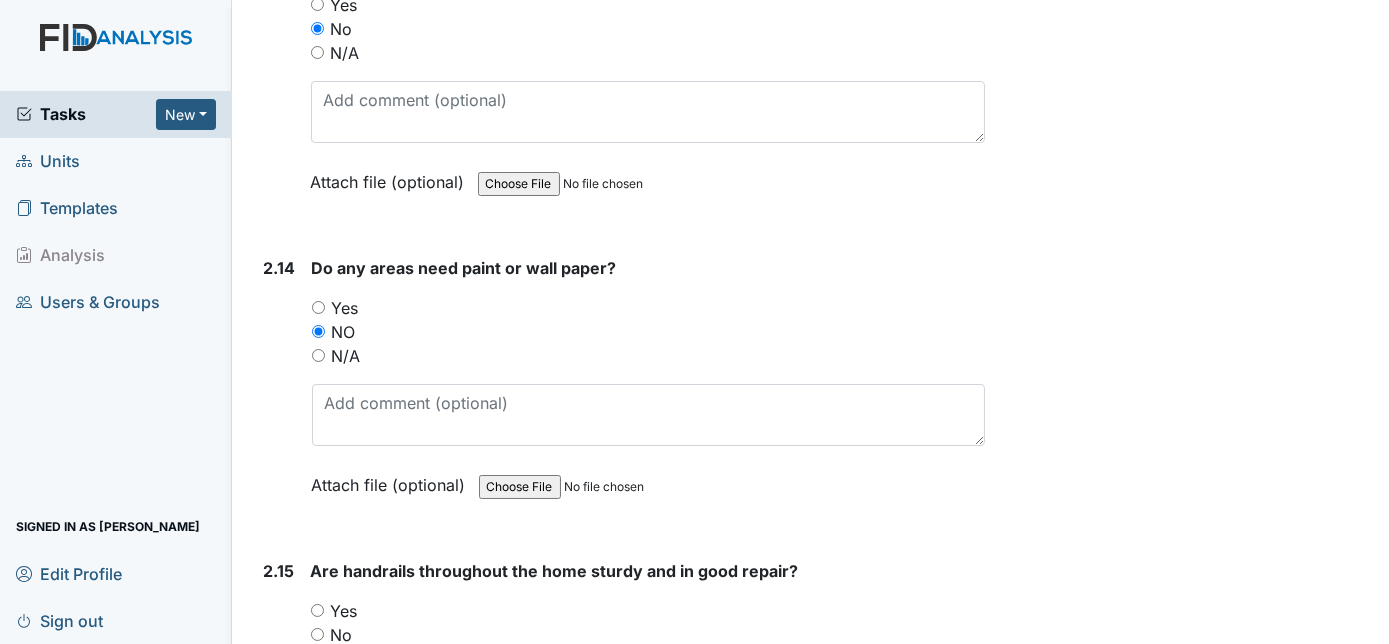 click on "2.14" at bounding box center [280, 391] 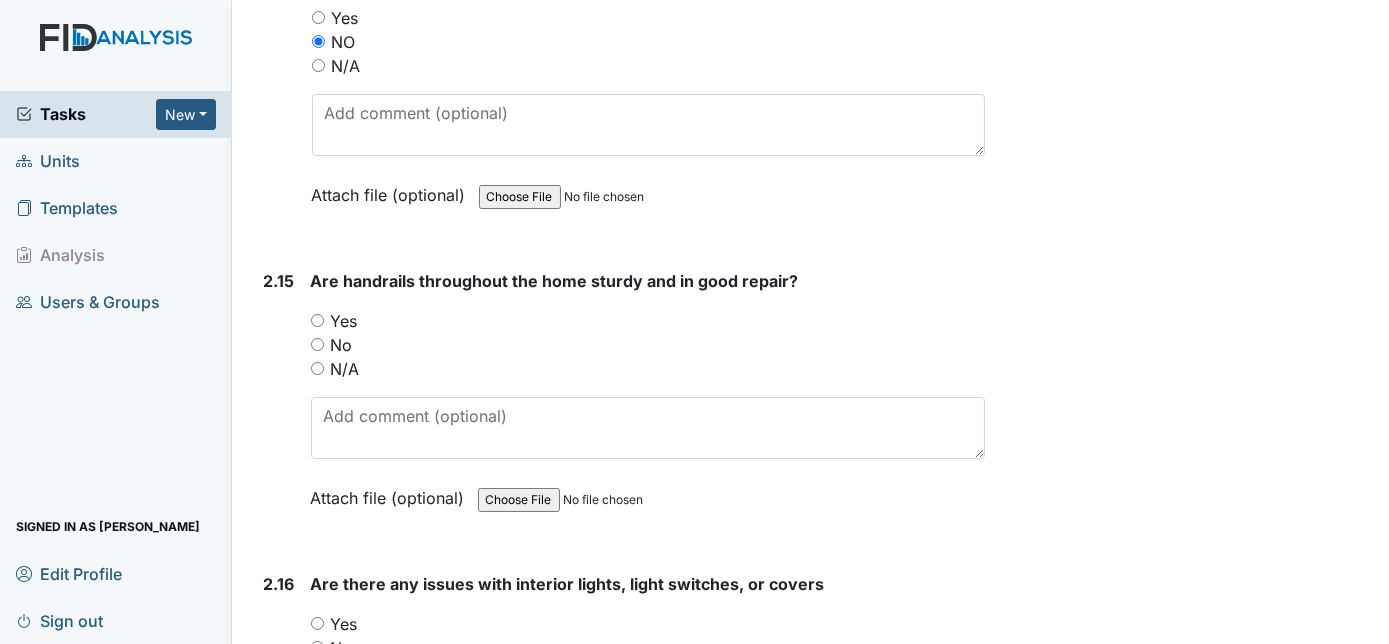 scroll, scrollTop: 7454, scrollLeft: 0, axis: vertical 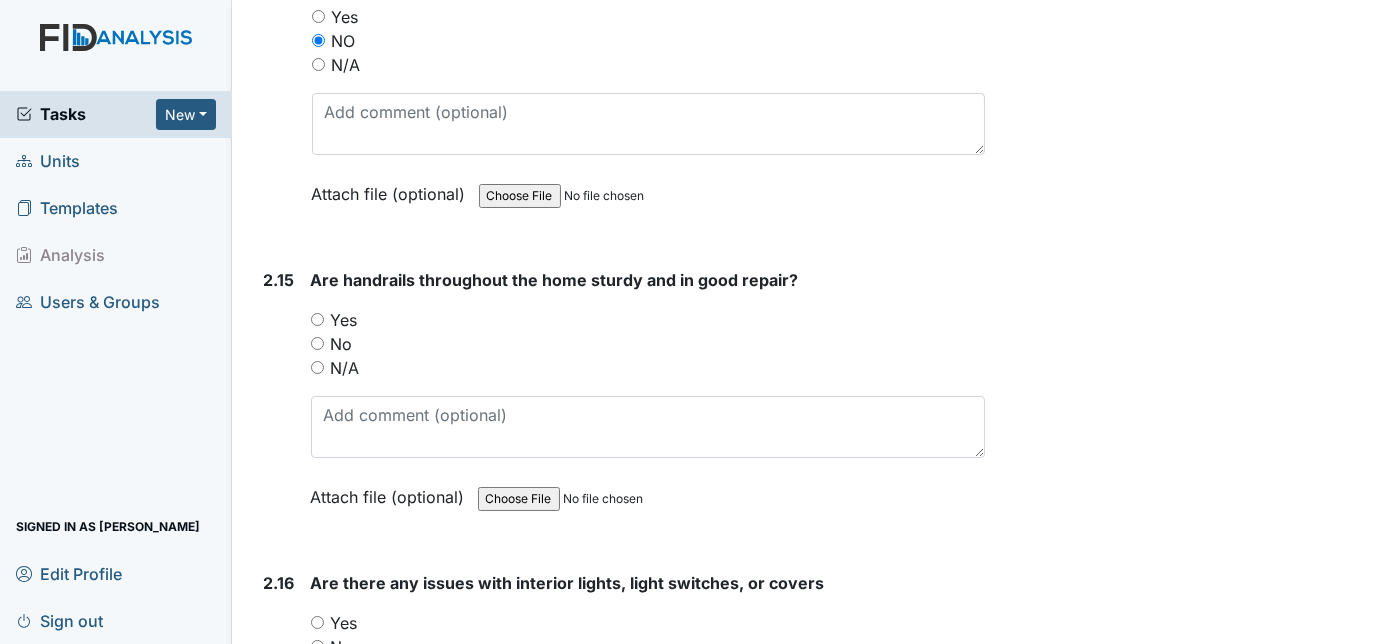 click on "N/A" at bounding box center (317, 367) 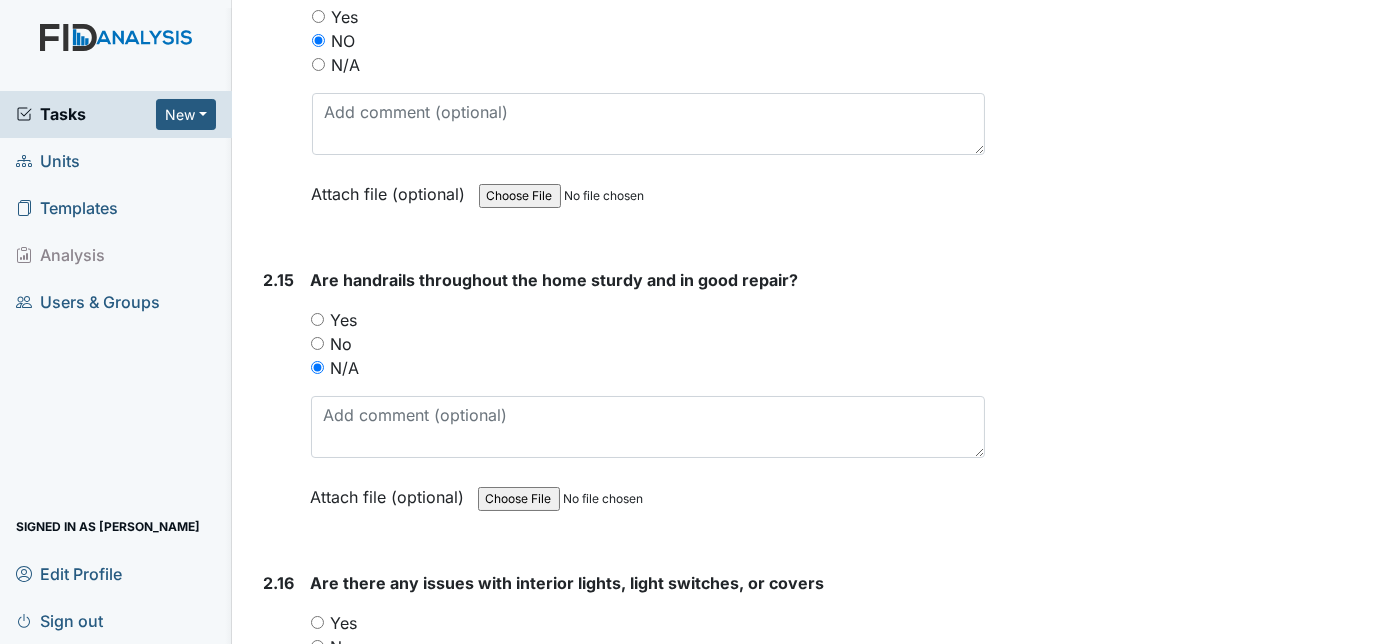 click on "2.15" at bounding box center [279, 403] 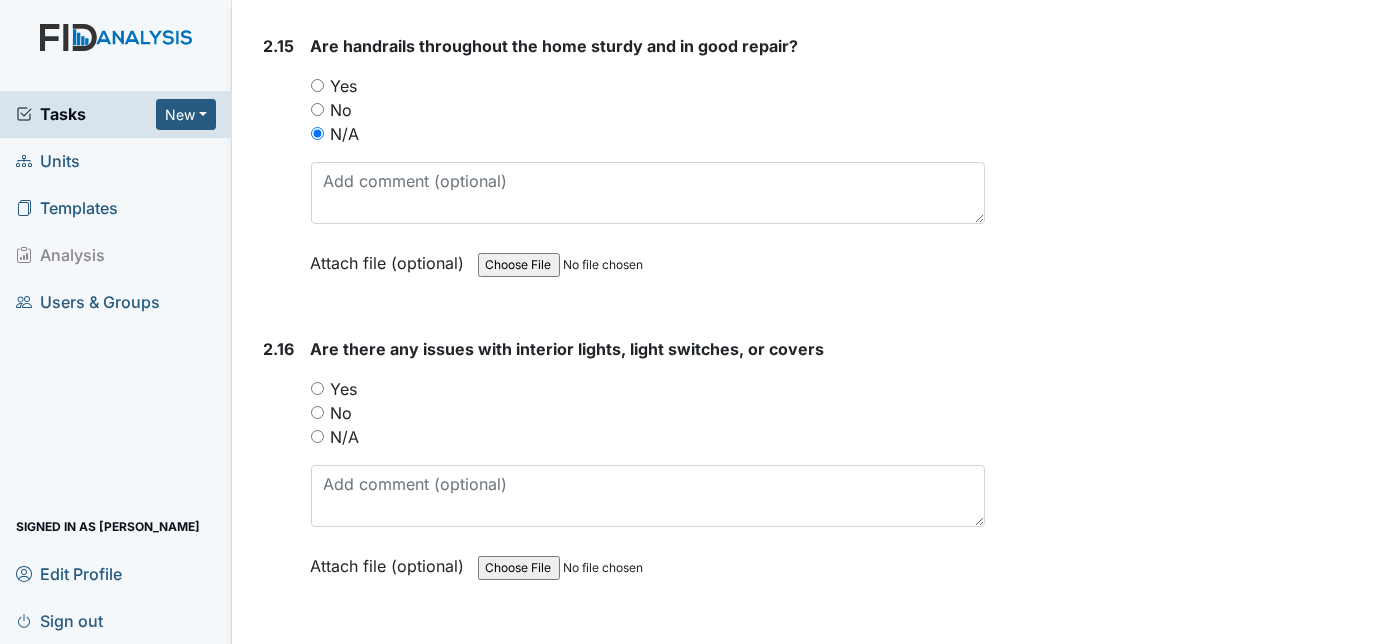 scroll, scrollTop: 7781, scrollLeft: 0, axis: vertical 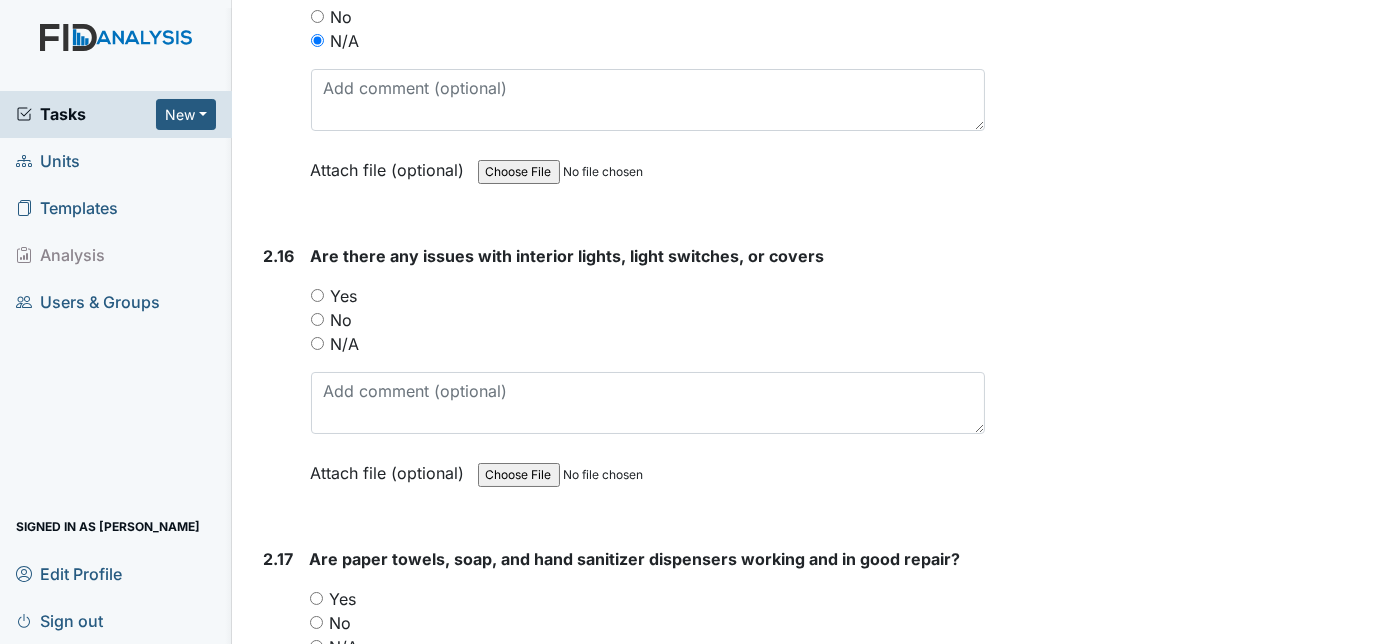 click on "No" at bounding box center [317, 319] 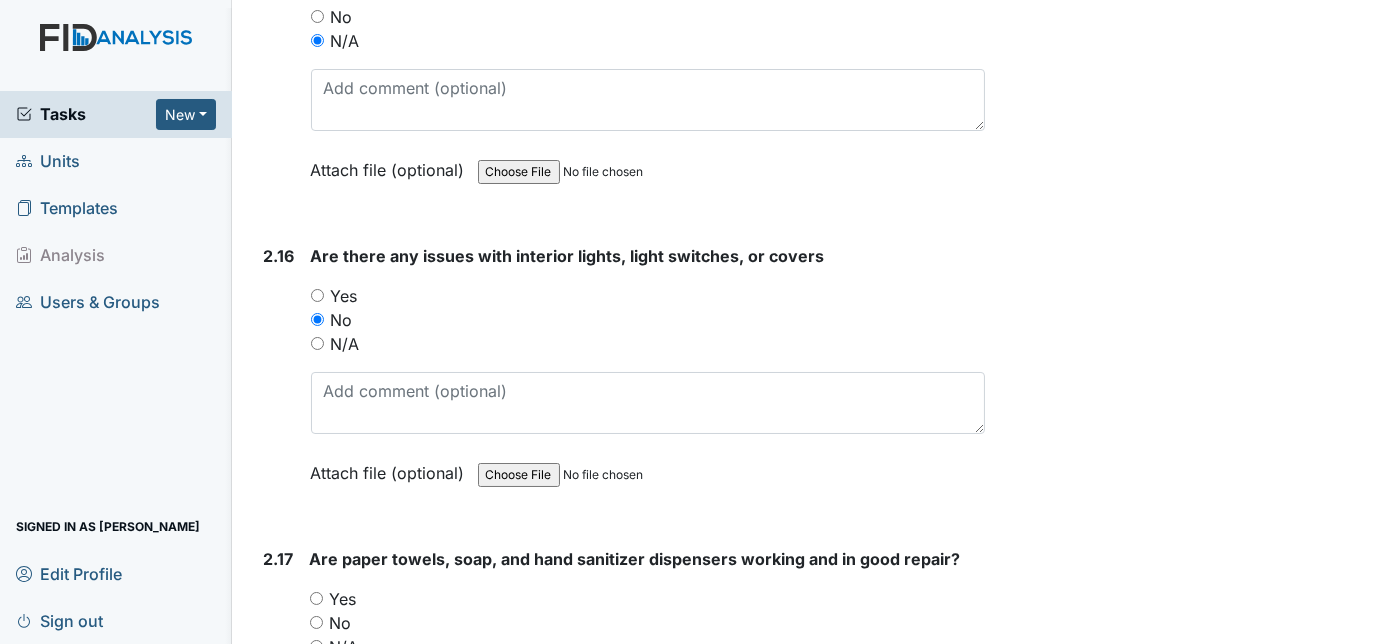 click on "2.16" at bounding box center [279, 379] 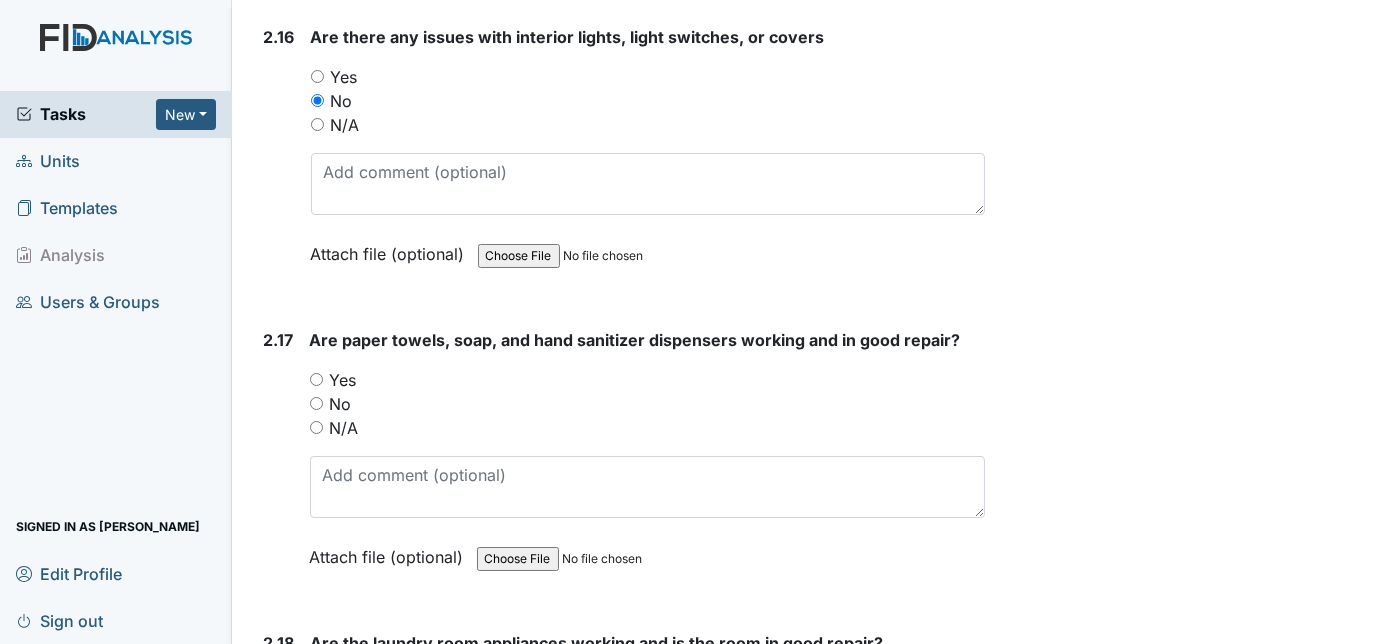 scroll, scrollTop: 8036, scrollLeft: 0, axis: vertical 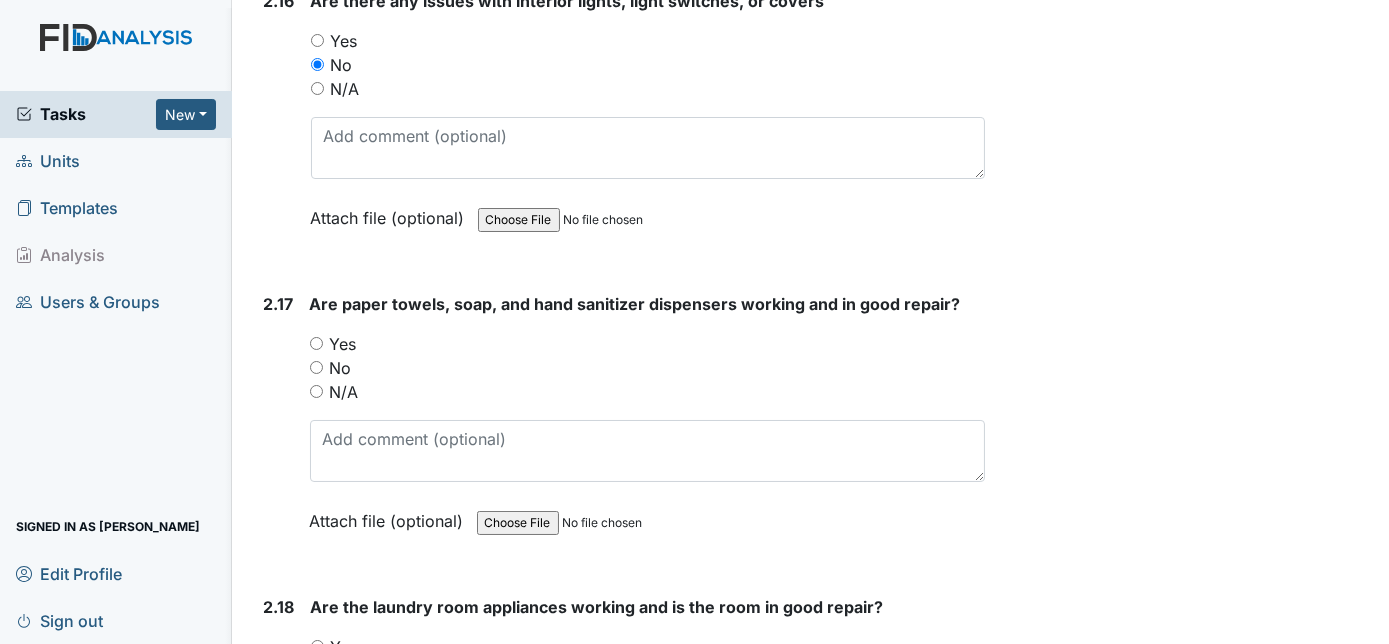 click on "Yes" at bounding box center (316, 343) 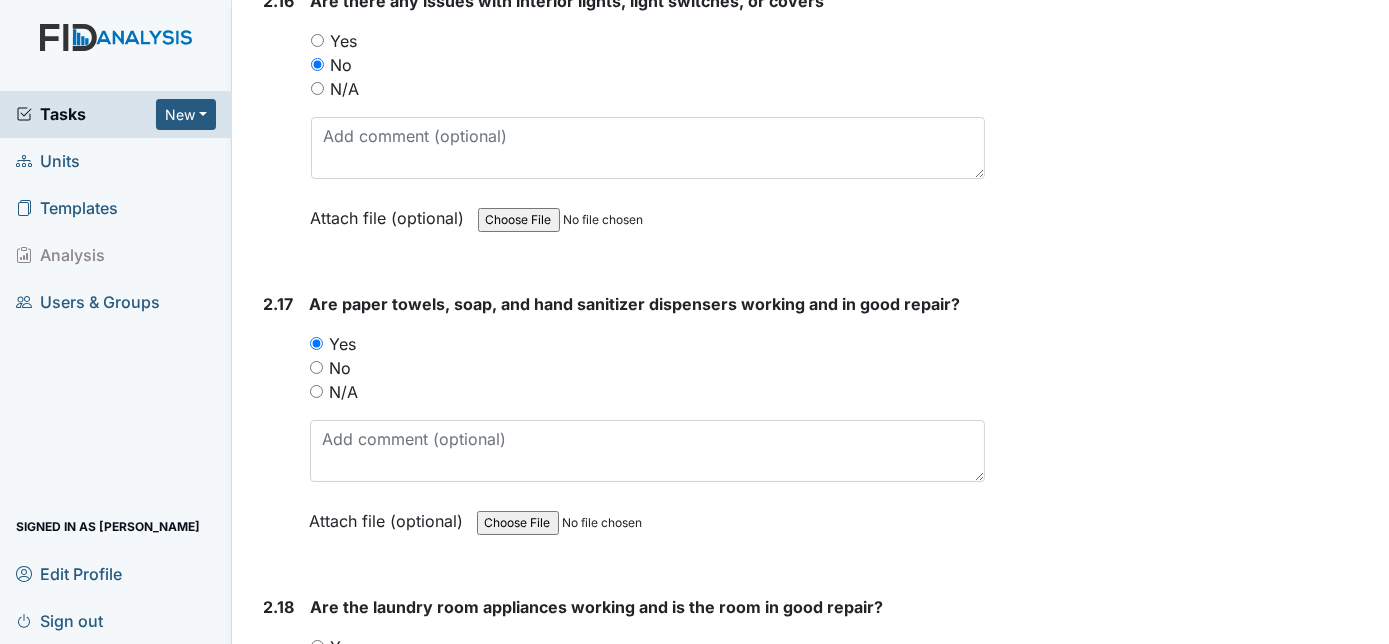 click on "2.17" at bounding box center [279, 427] 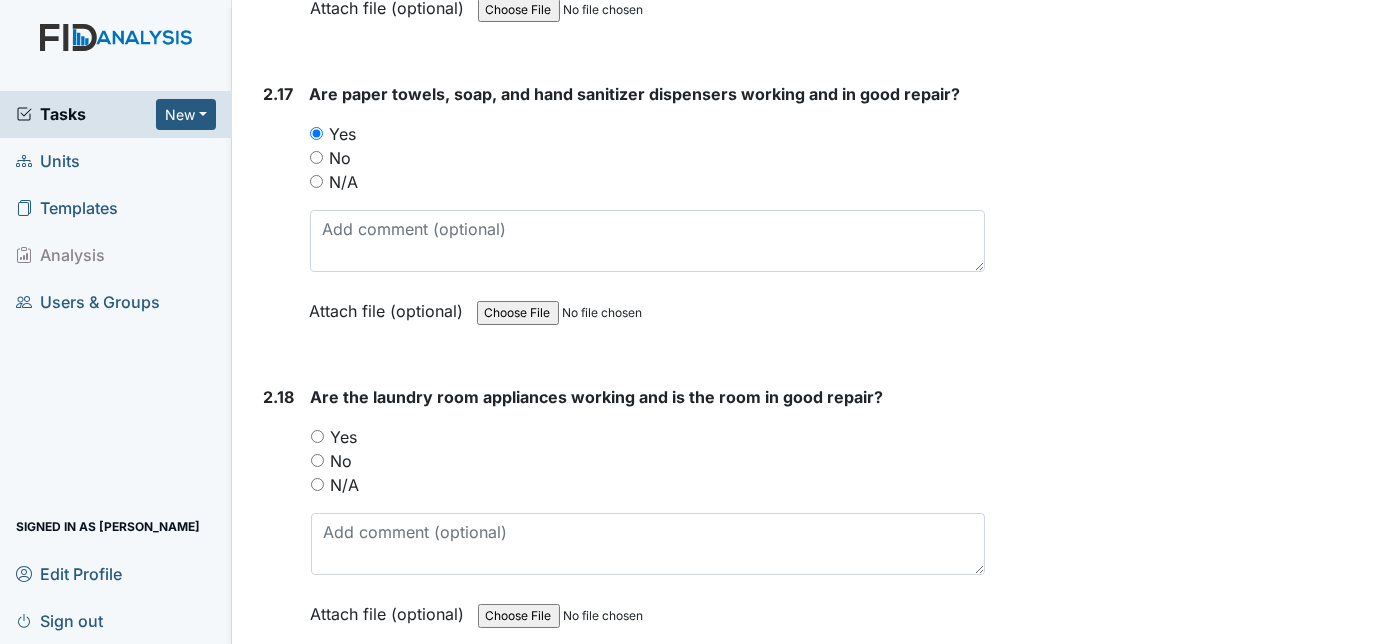 scroll, scrollTop: 8254, scrollLeft: 0, axis: vertical 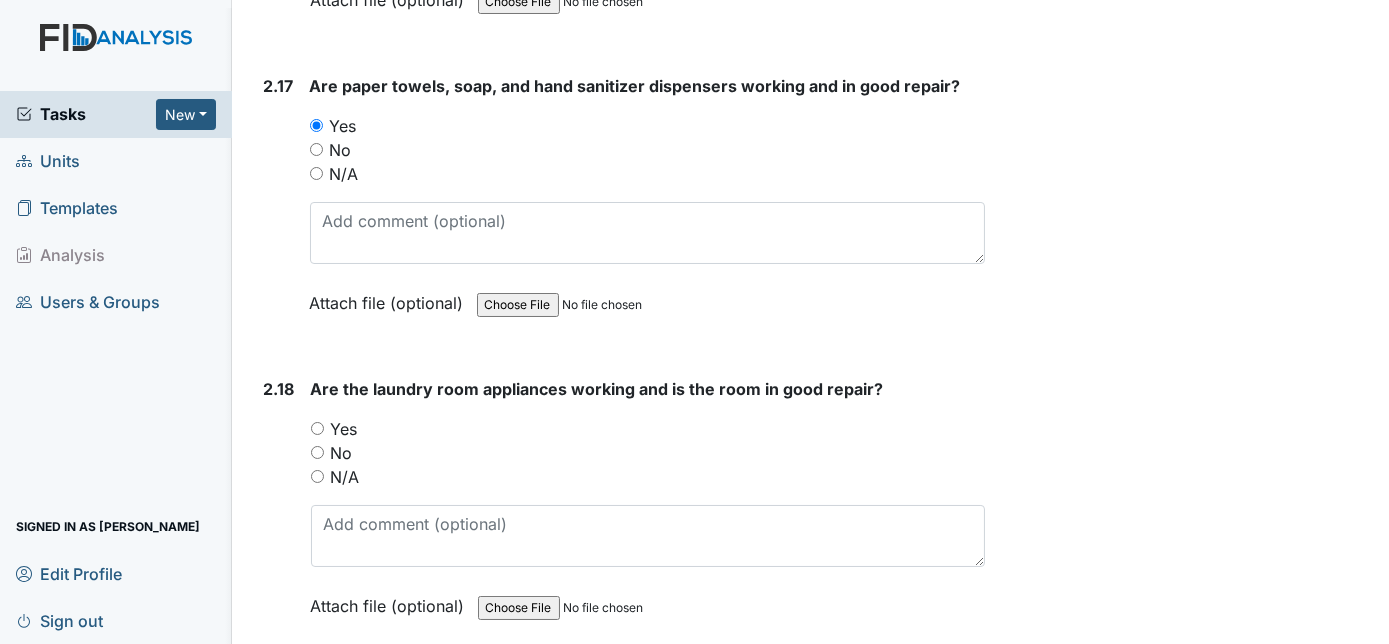 click on "Yes" at bounding box center (317, 428) 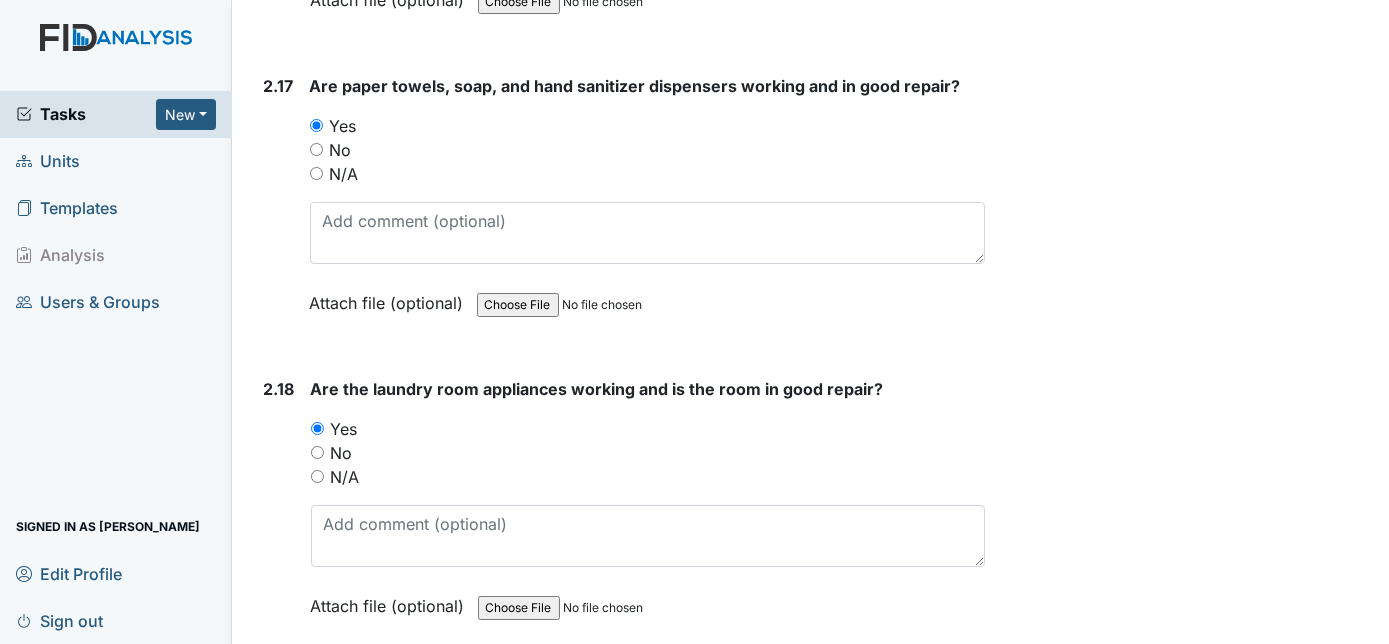 click on "Inspection:
Facility Inspection
ID:
#00011352
Open
Autosaving...
Location:
Minuteman
Assignee:
Charnita McCall
Creator:
Charnita McCall
Remediator:
Zach Smith
Approver:
Administrators
Created:
Jul 23, 2025
Due:
Aug 6, 2025
1. Environmental/Outside
1.1
Are the gutters free of debris?
You must select one of the below options.
Yes
No
N/A
Attach file (optional)
You can upload .pdf, .txt, .jpg, .jpeg, .png, .csv, .xls, or .doc files under 100MB.
1.2
Are all outside lights operational?
You must select one of the below options.
Yes
No
N/A
Attach file (optional)
You can upload .pdf, .txt, .jpg, .jpeg, .png, .csv, .xls, or .doc files under 100MB.
1.3
Is the lawn well kept, including shrubbery, mulch, pine straw, etc?" at bounding box center [621, -2720] 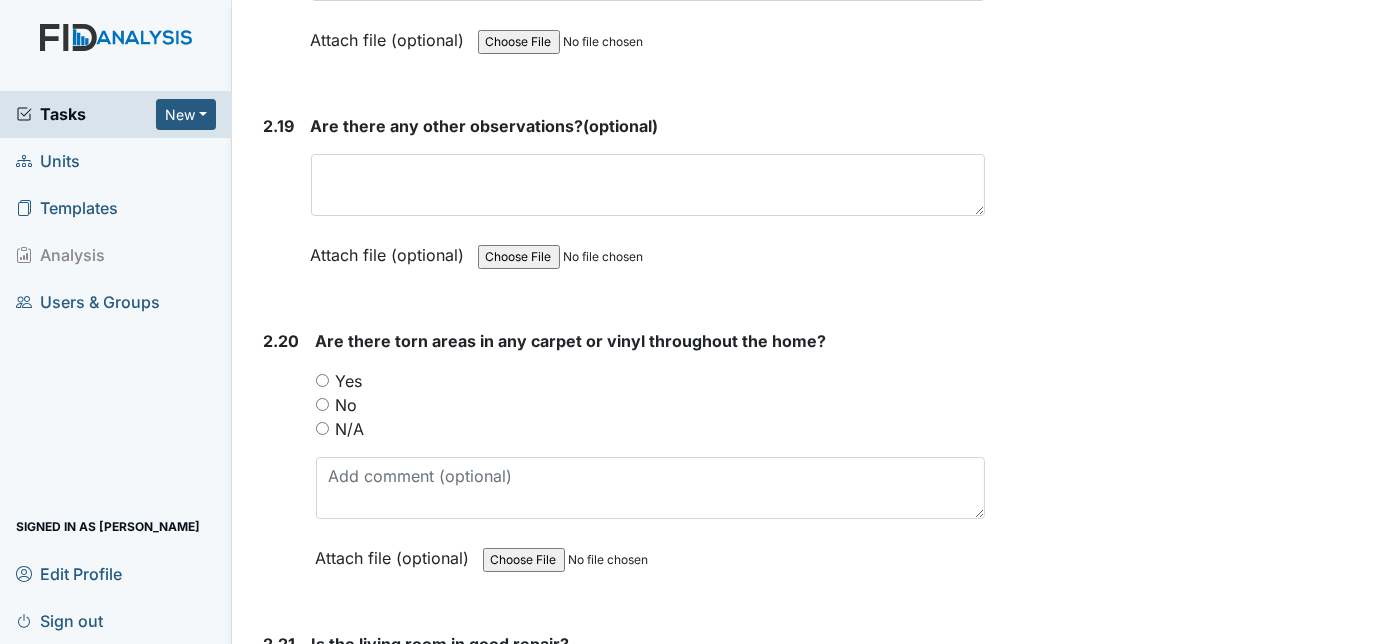 scroll, scrollTop: 8836, scrollLeft: 0, axis: vertical 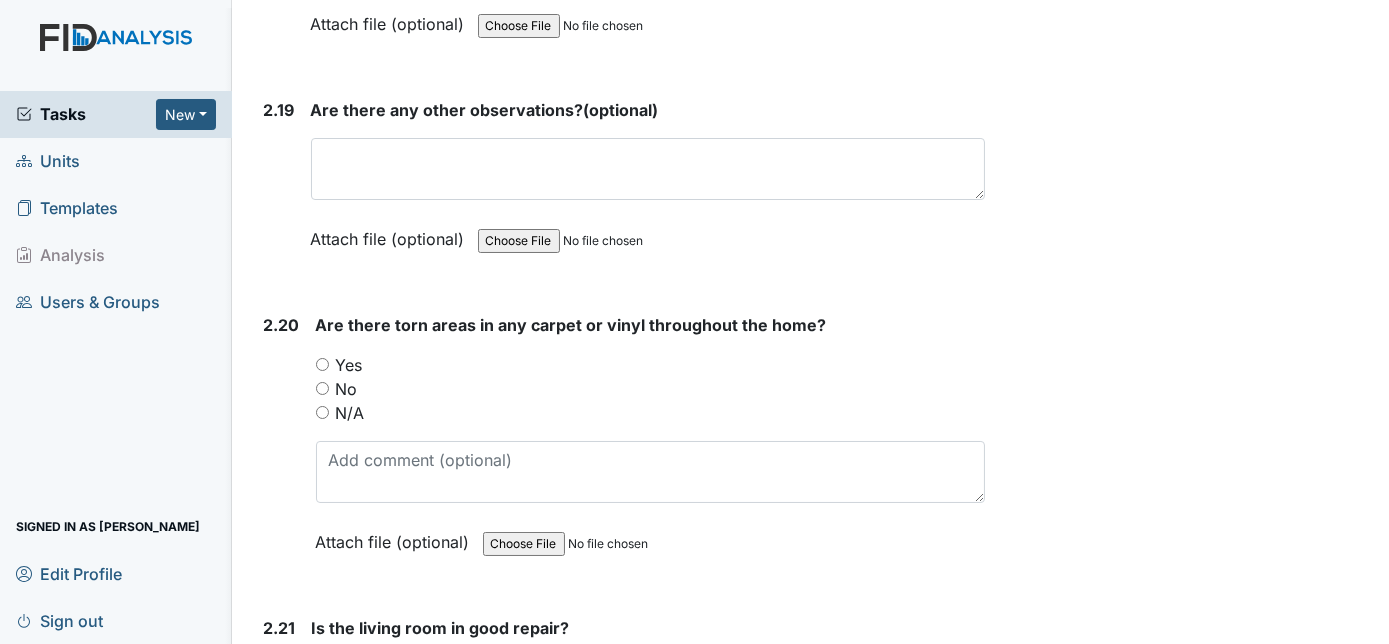 click on "No" at bounding box center [322, 388] 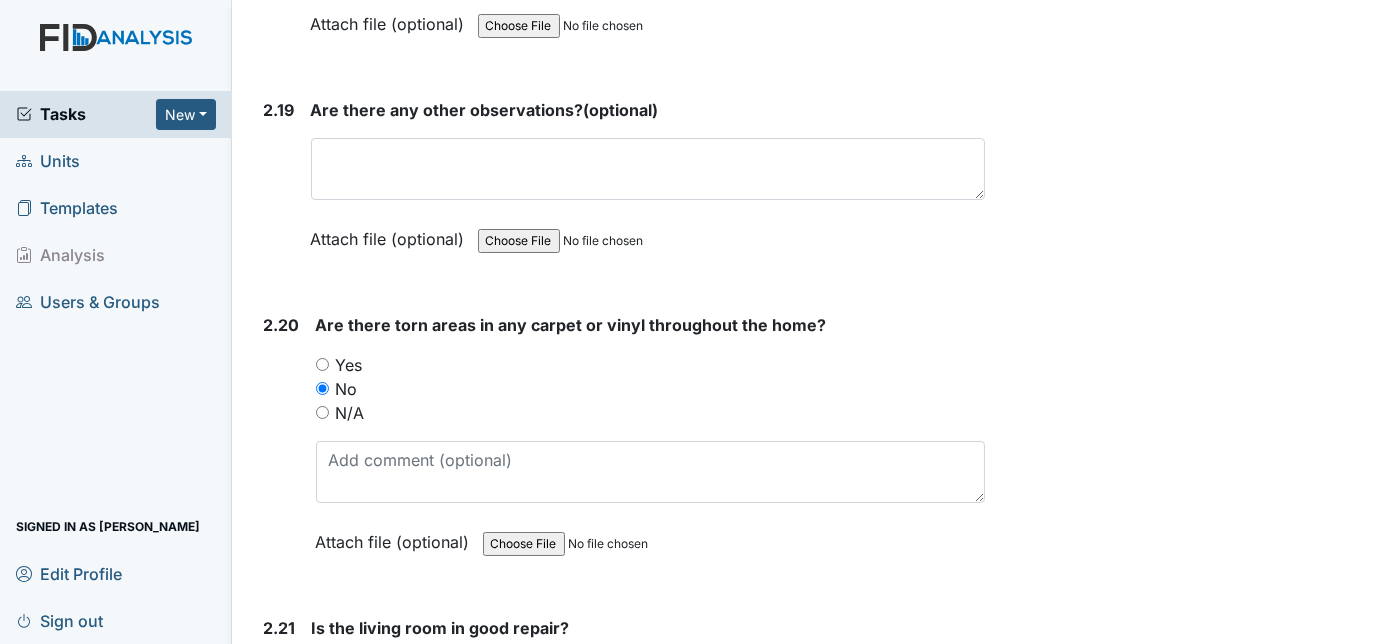 click on "2.20
Are there torn areas in any carpet or vinyl throughout the home?
You must select one of the below options.
Yes
No
N/A
Attach file (optional)
You can upload .pdf, .txt, .jpg, .jpeg, .png, .csv, .xls, or .doc files under 100MB." at bounding box center [621, 448] 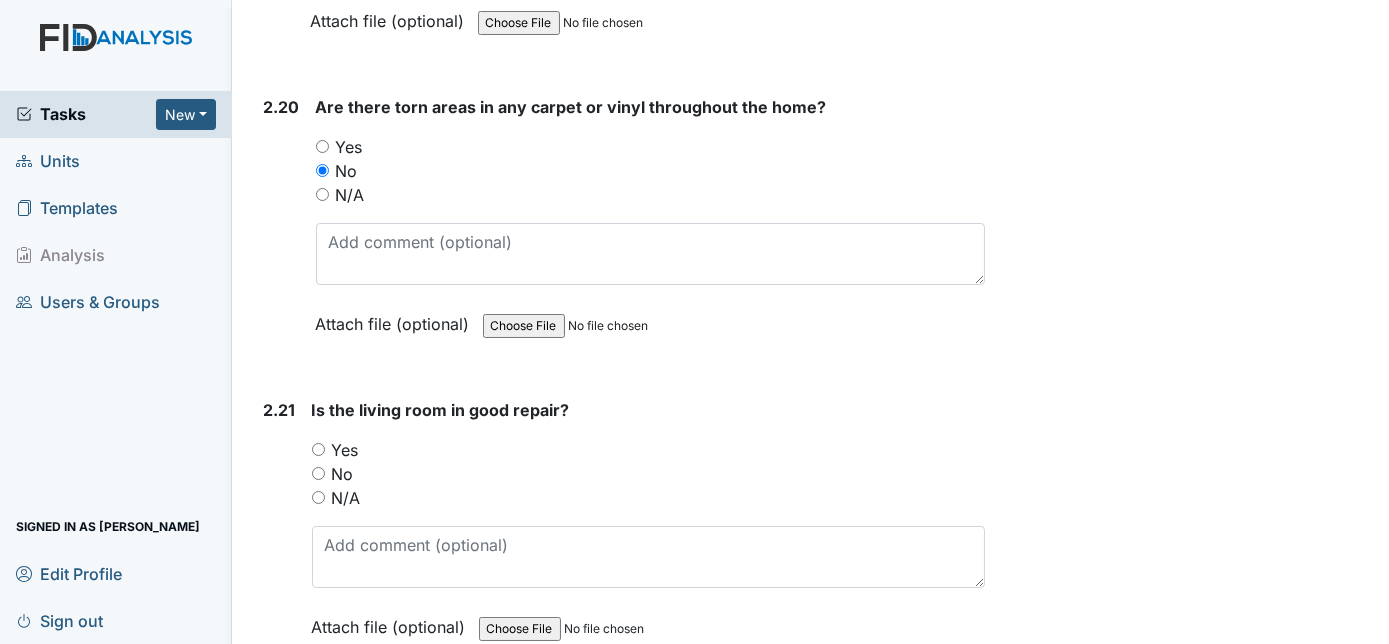 scroll, scrollTop: 9163, scrollLeft: 0, axis: vertical 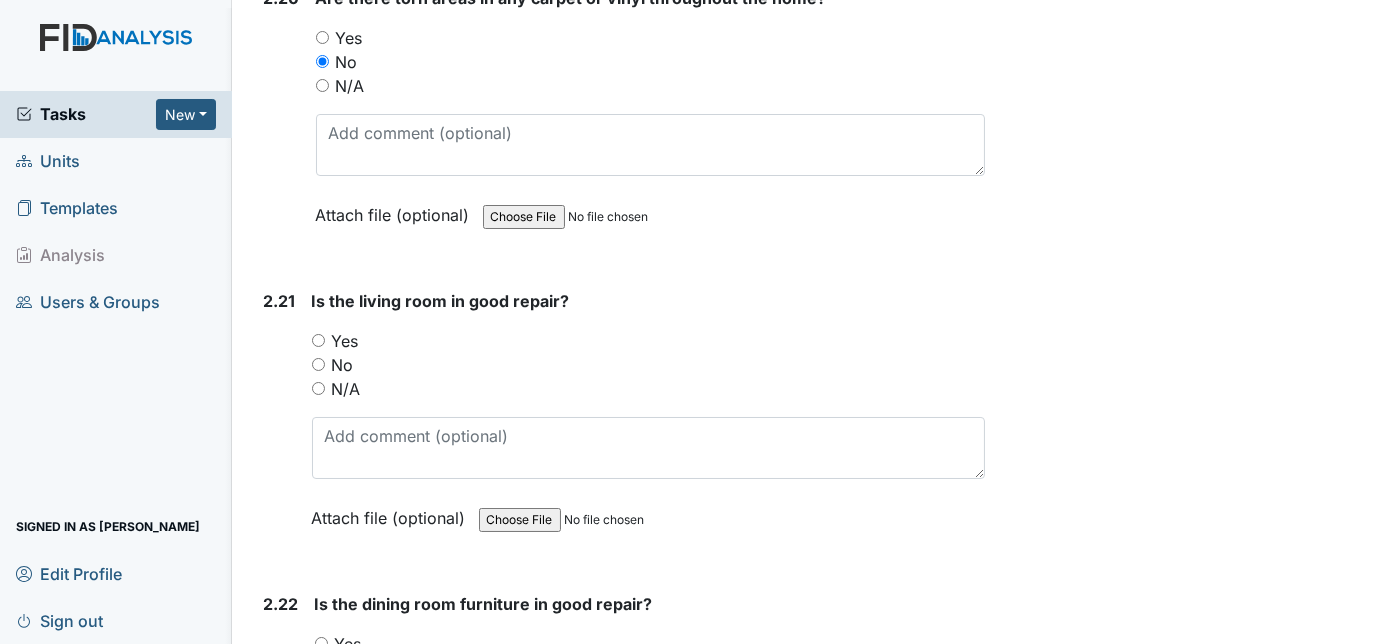 click on "Yes" at bounding box center (318, 340) 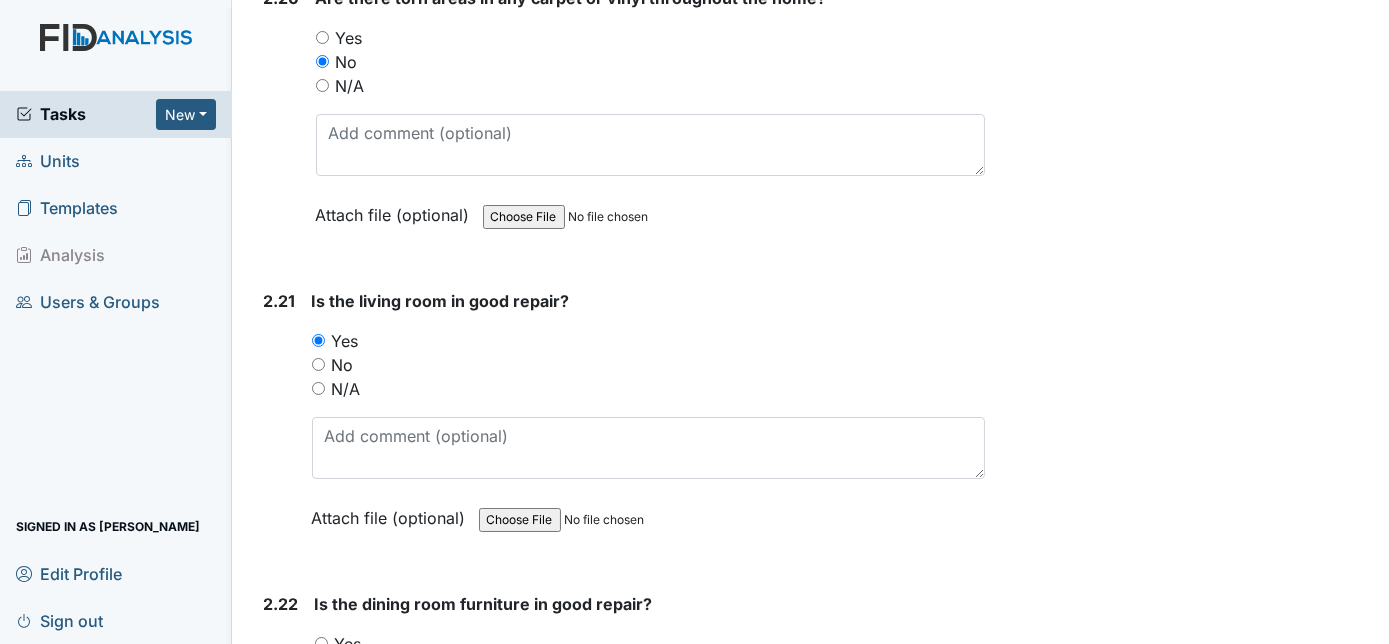 click on "2.21" at bounding box center [280, 424] 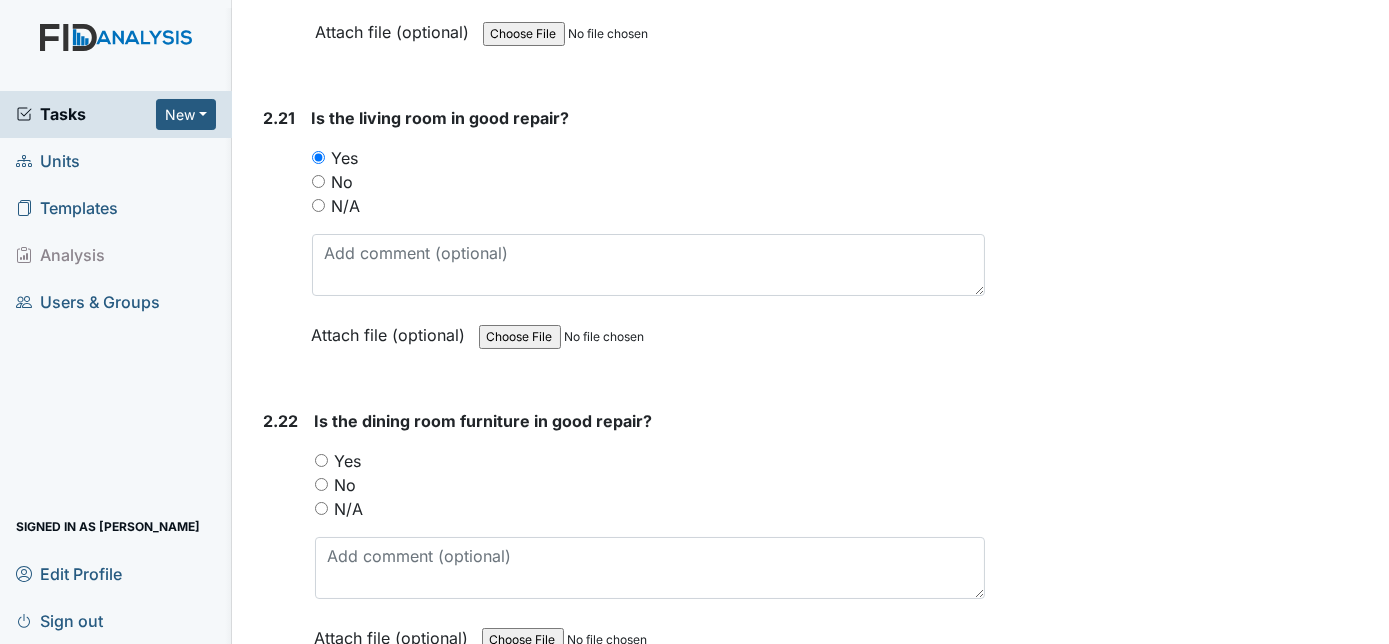 scroll, scrollTop: 9527, scrollLeft: 0, axis: vertical 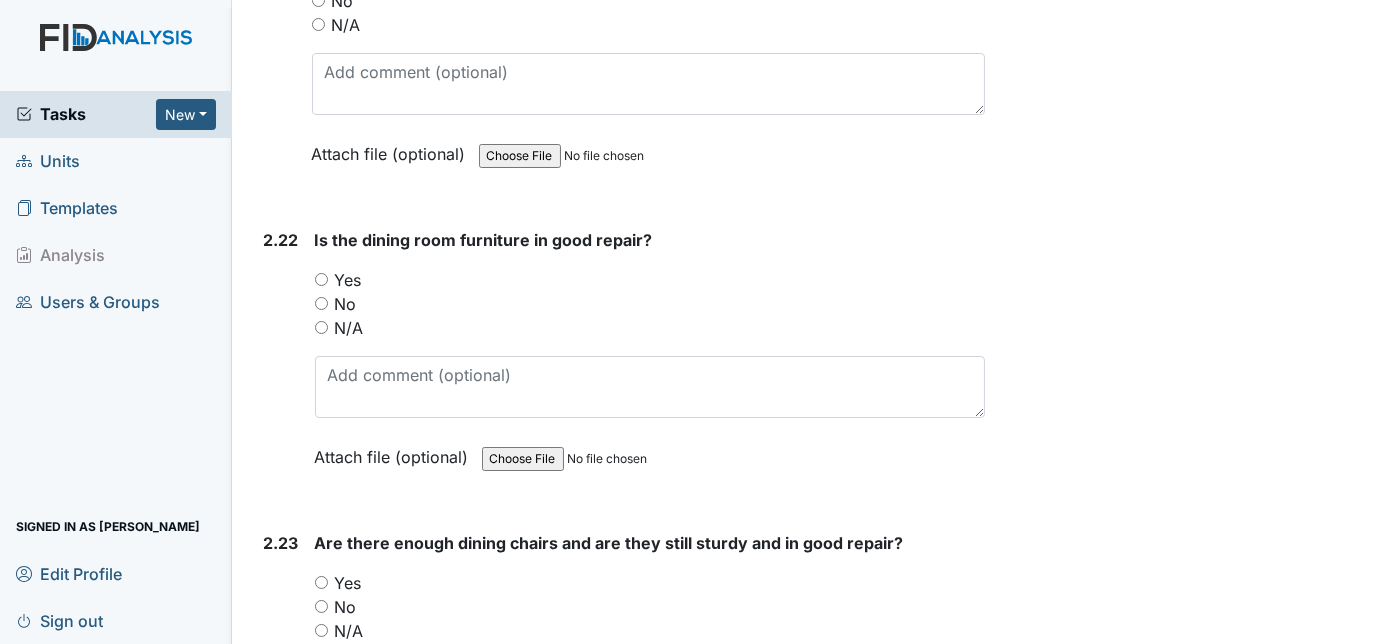 click on "Yes" at bounding box center [321, 279] 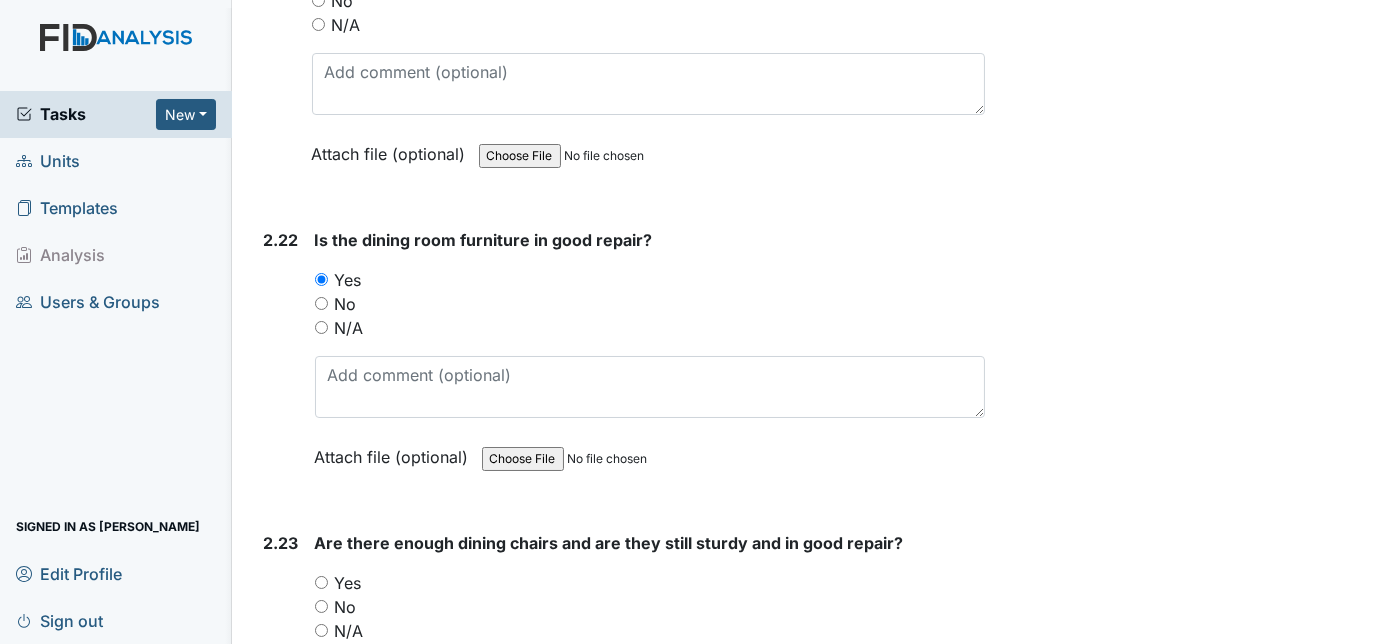 click on "2.22" at bounding box center [281, 363] 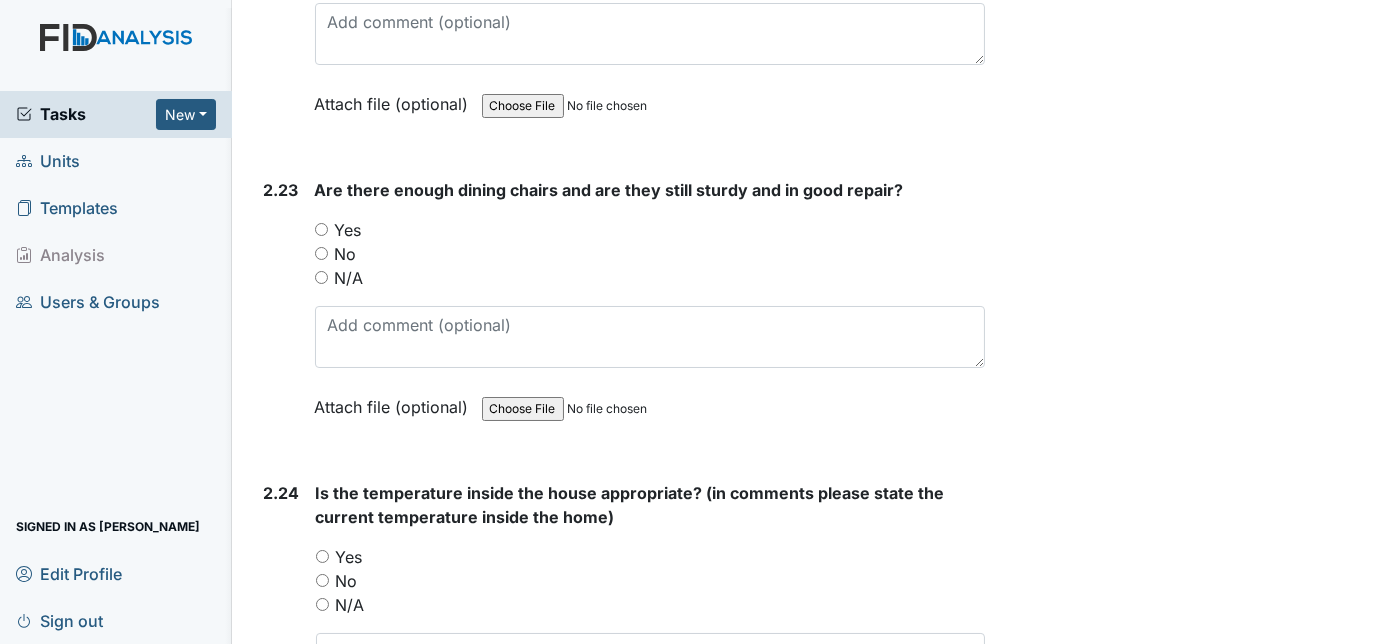 scroll, scrollTop: 9927, scrollLeft: 0, axis: vertical 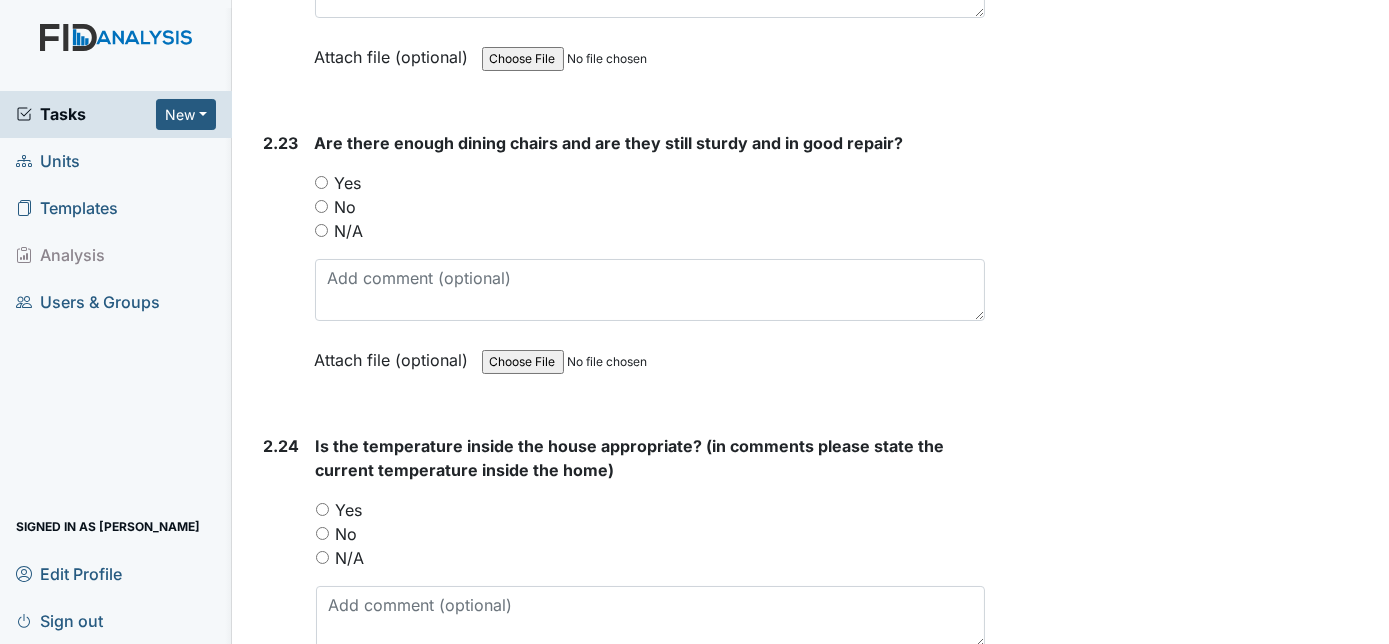click on "Yes" at bounding box center (321, 182) 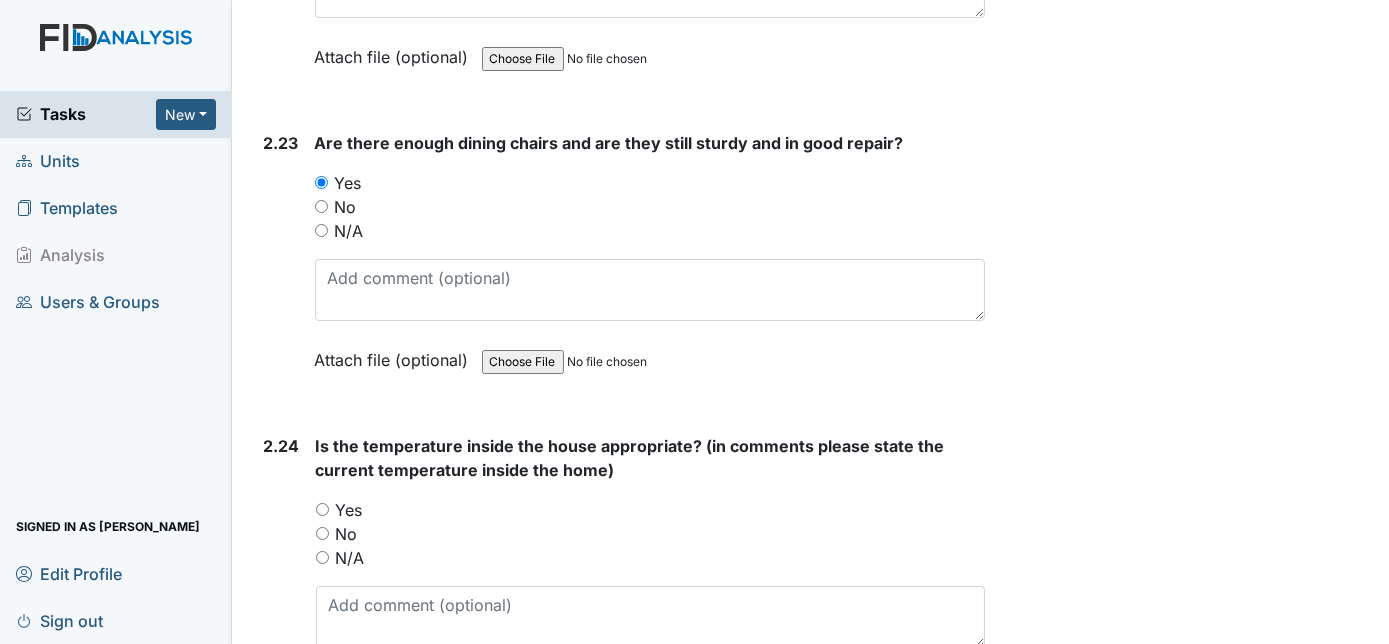 click on "2.23" at bounding box center (281, 266) 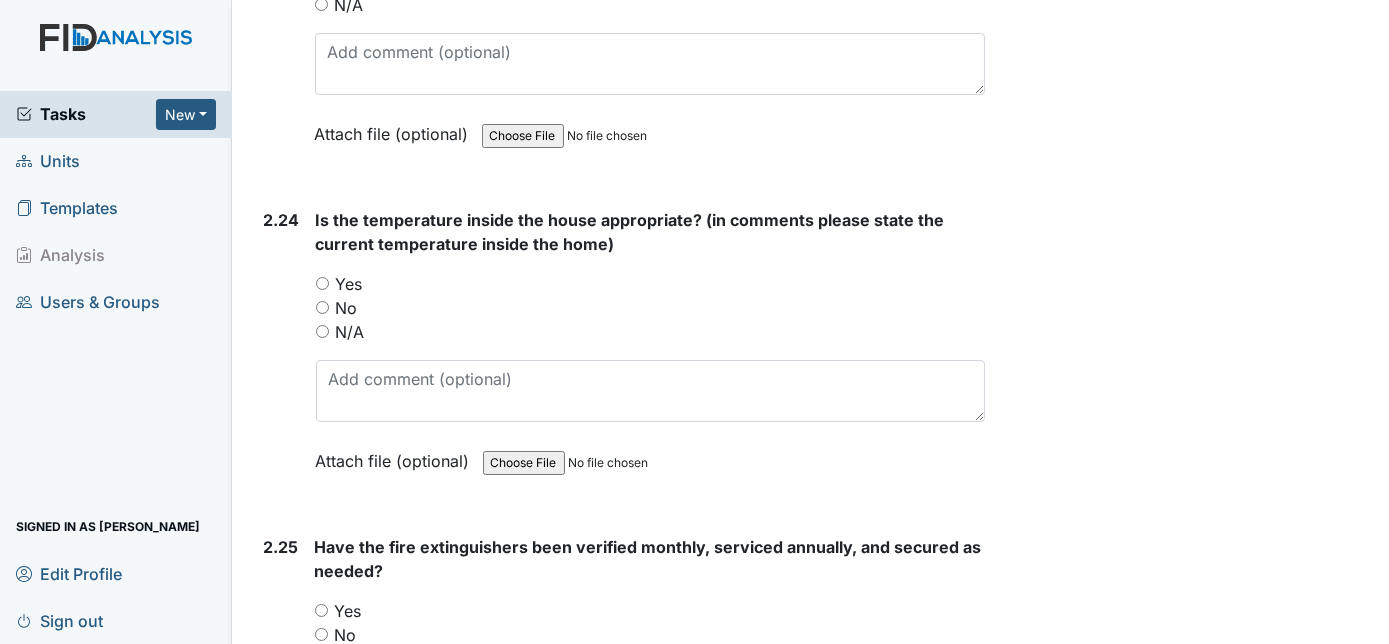 scroll, scrollTop: 10181, scrollLeft: 0, axis: vertical 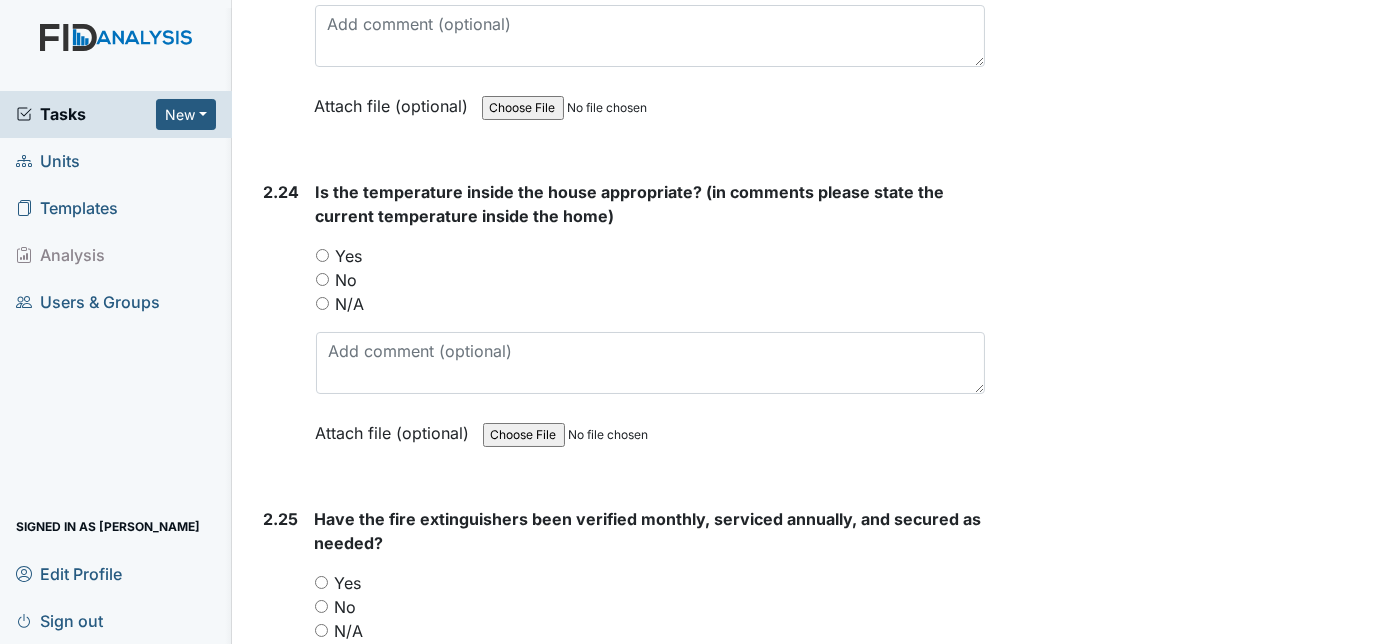 click on "No" at bounding box center (322, 279) 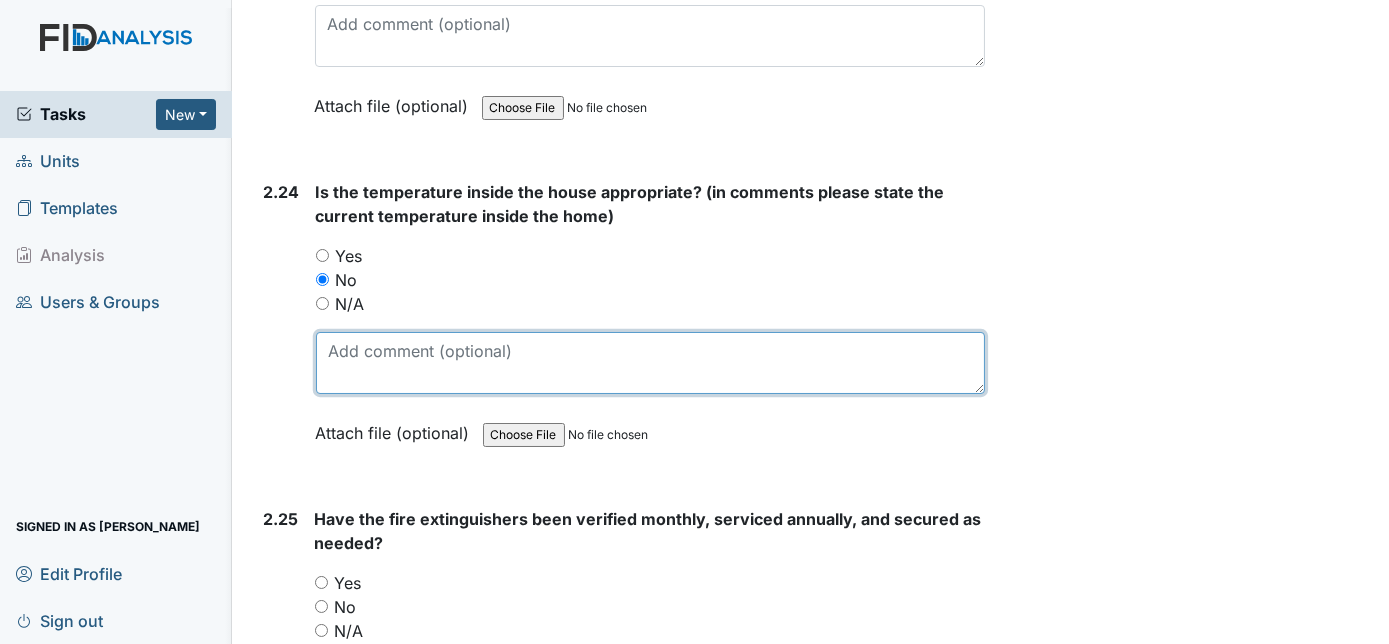 click at bounding box center [651, 363] 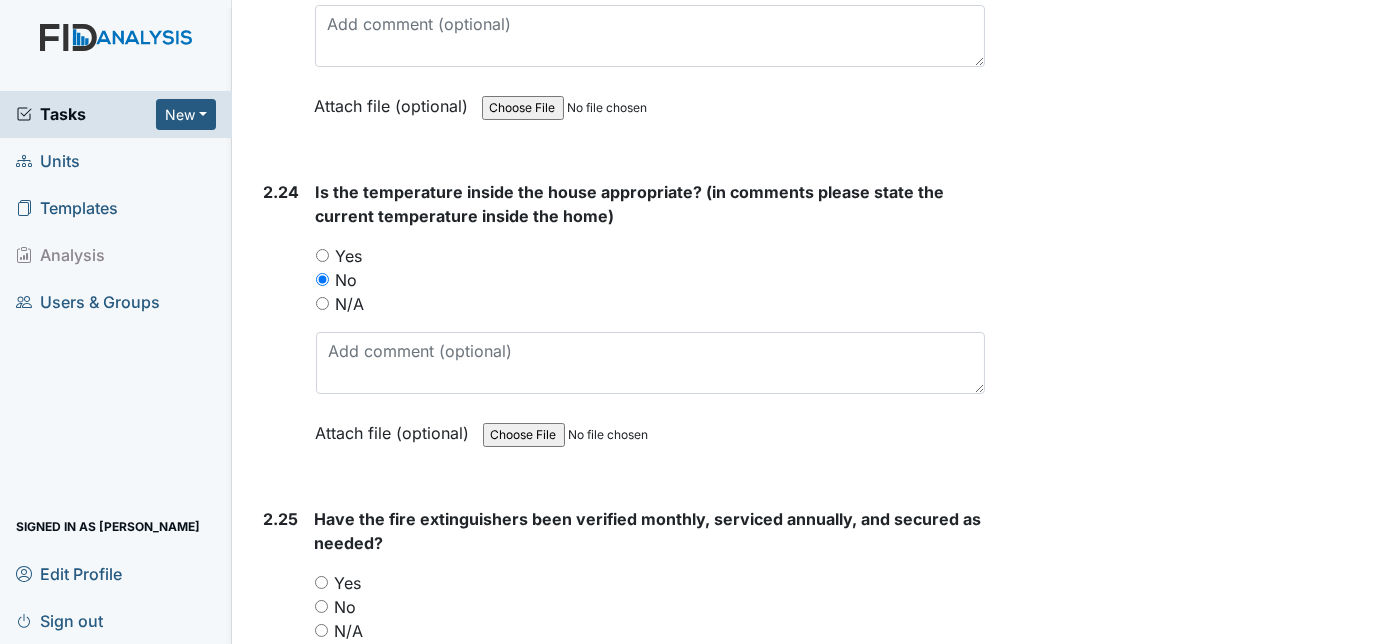 click on "Yes" at bounding box center (322, 255) 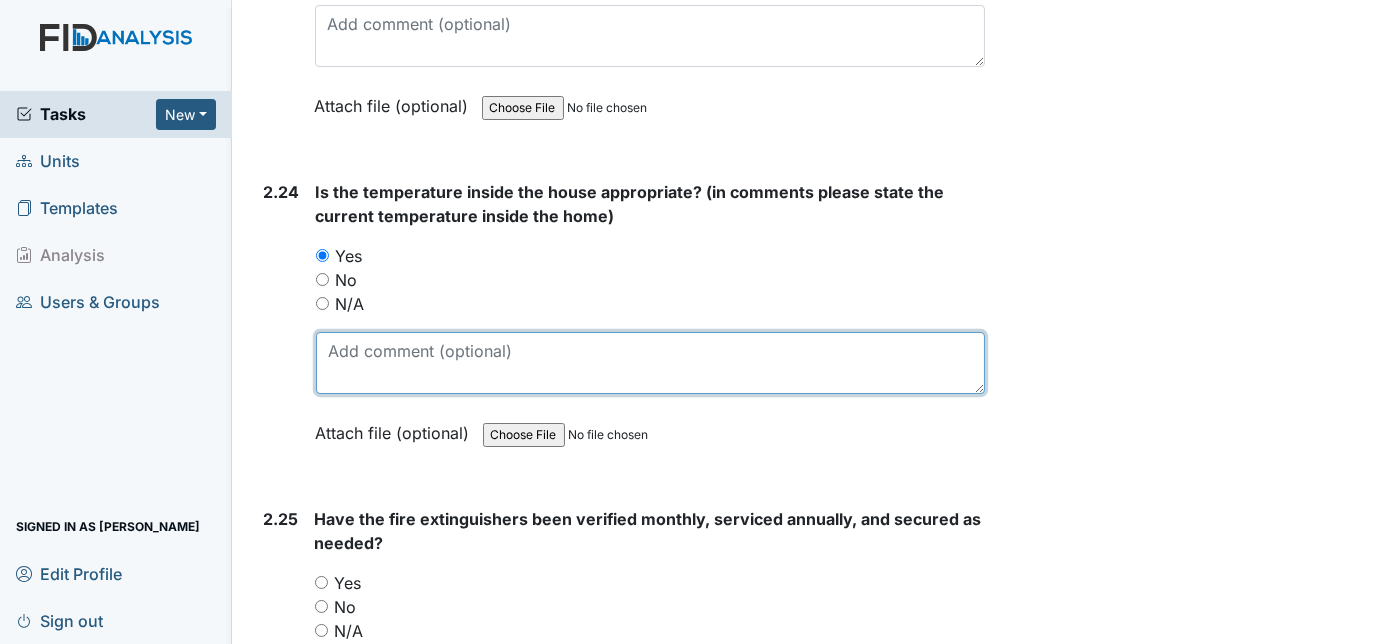 click at bounding box center [651, 363] 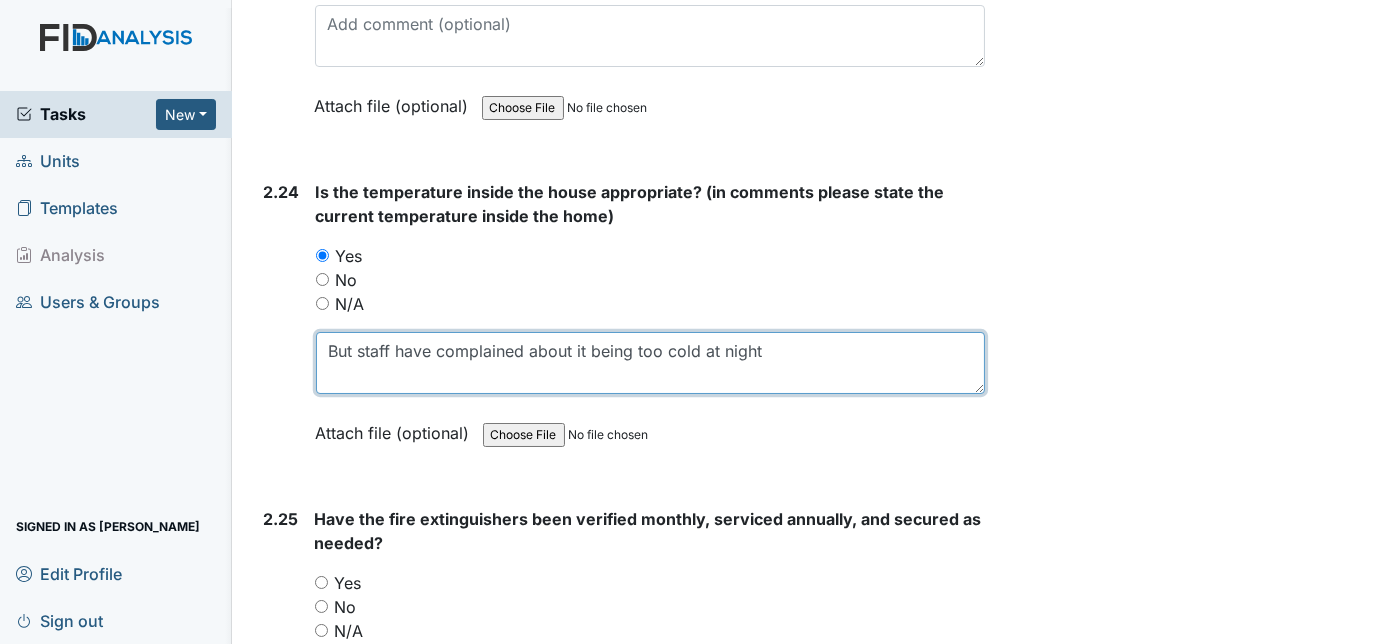 click on "But staff have complained about it being too cold at night" at bounding box center [651, 363] 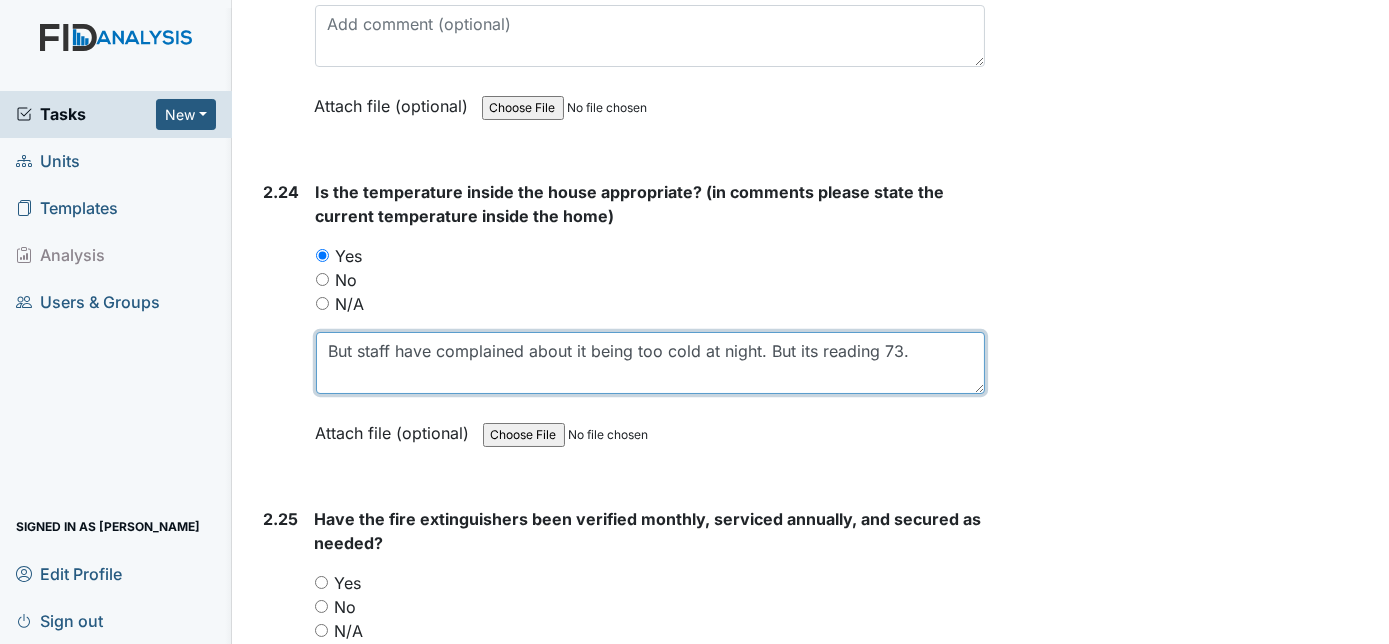 type on "But staff have complained about it being too cold at night. But its reading 73." 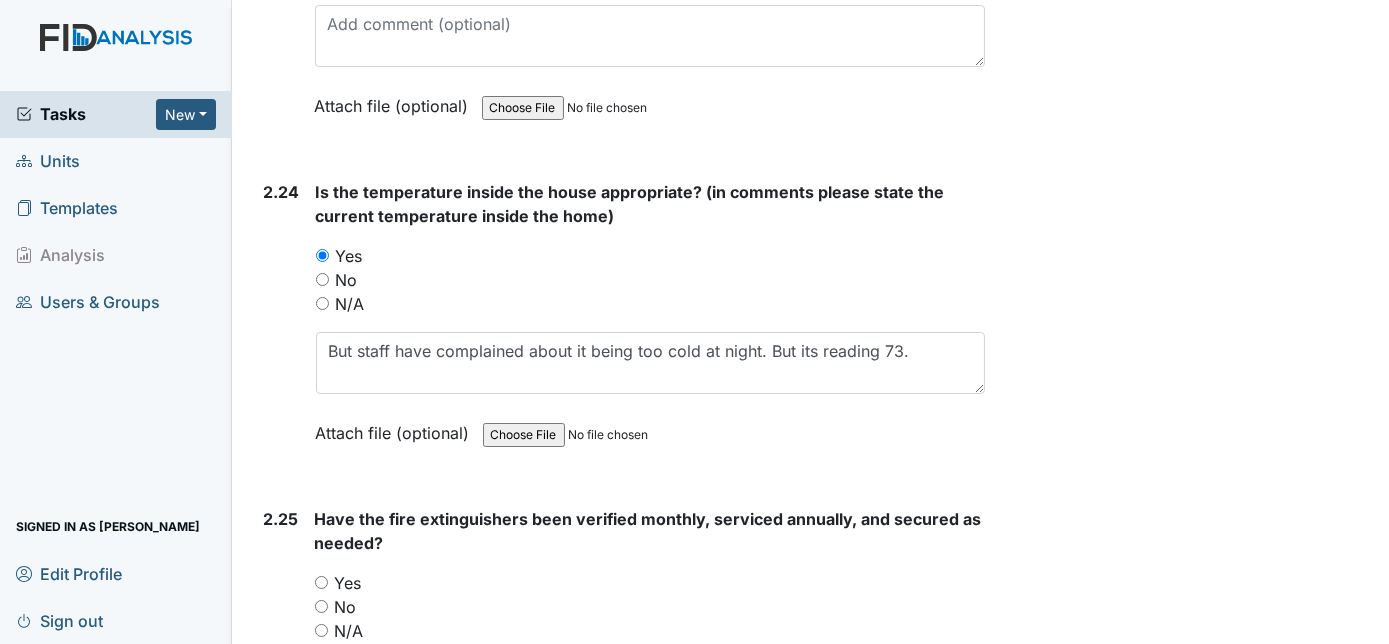 click at bounding box center [619, 435] 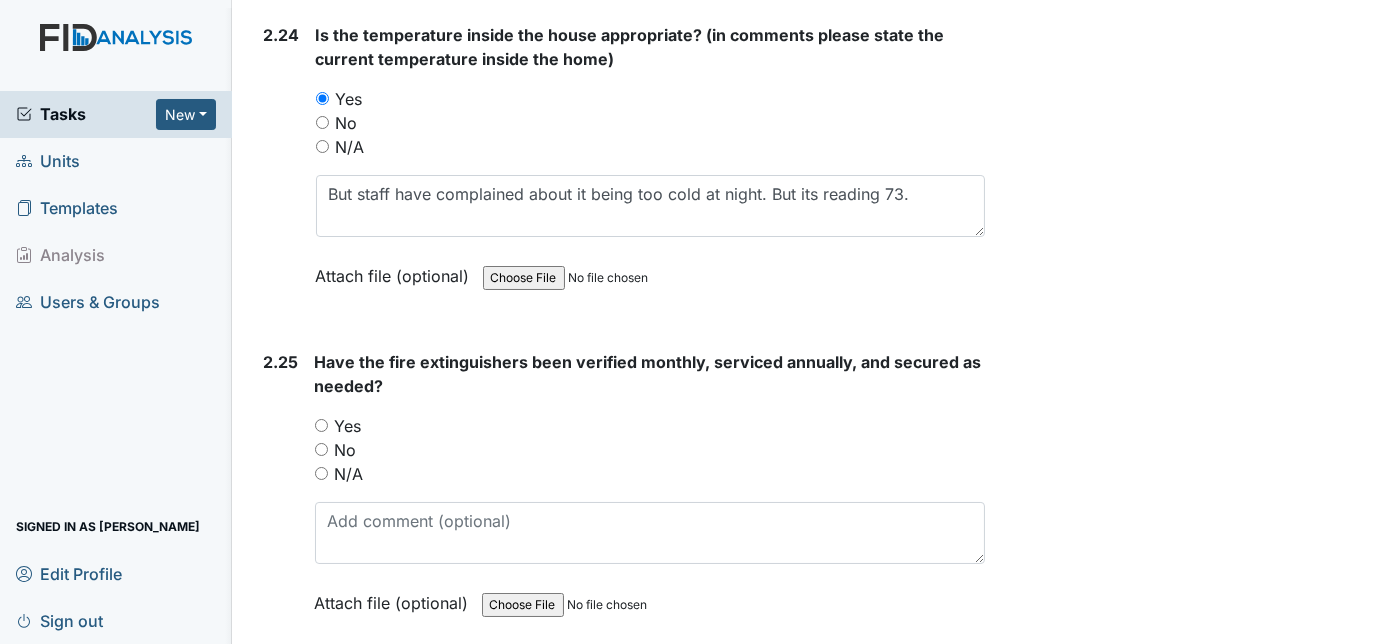 scroll, scrollTop: 10339, scrollLeft: 0, axis: vertical 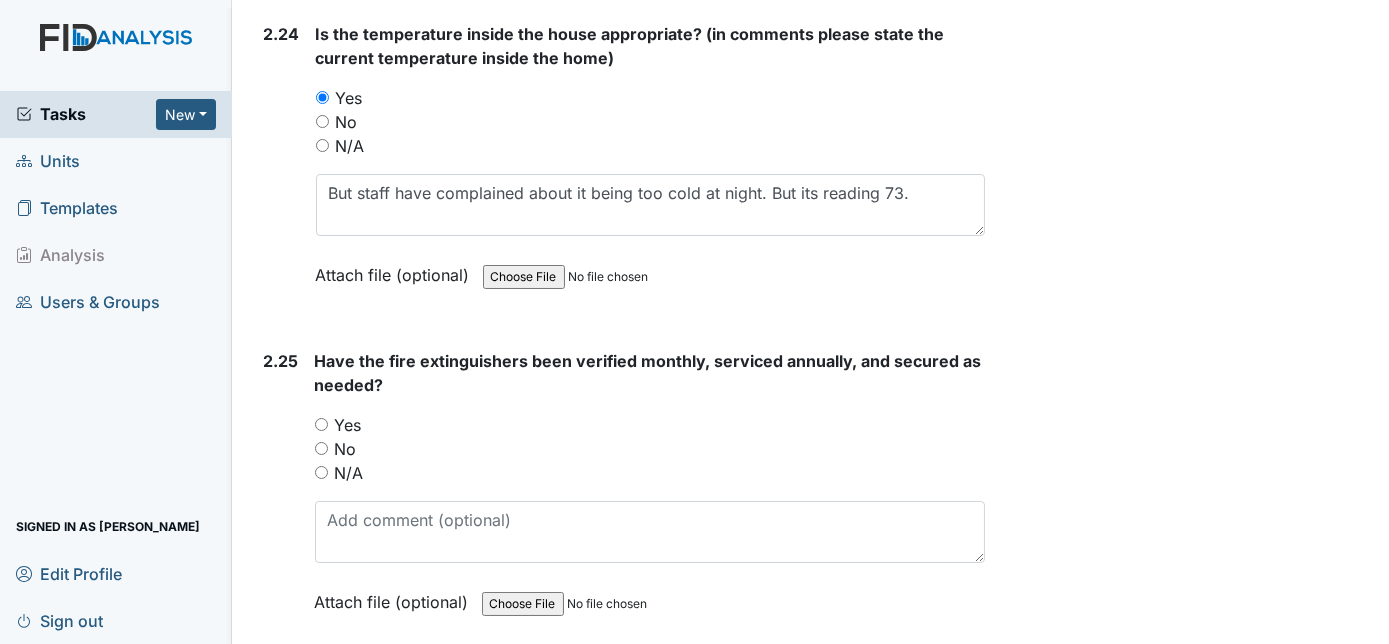 click on "Yes" at bounding box center [321, 424] 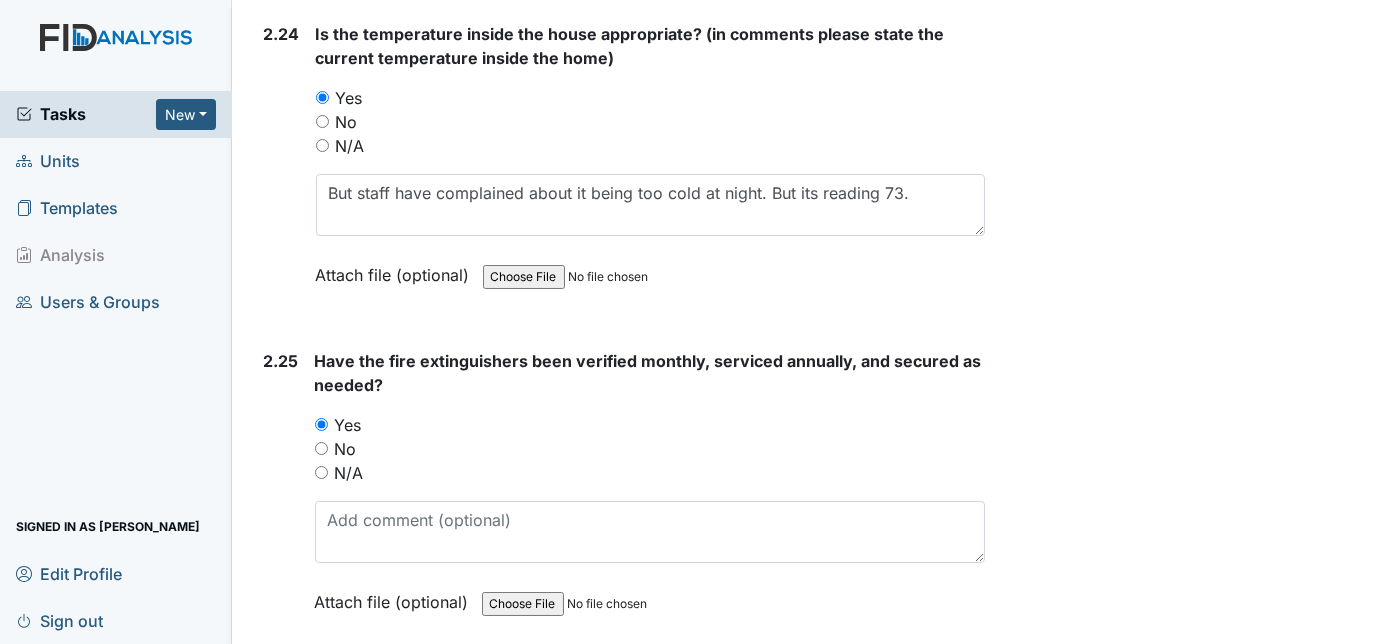 click on "2.25" at bounding box center (281, 496) 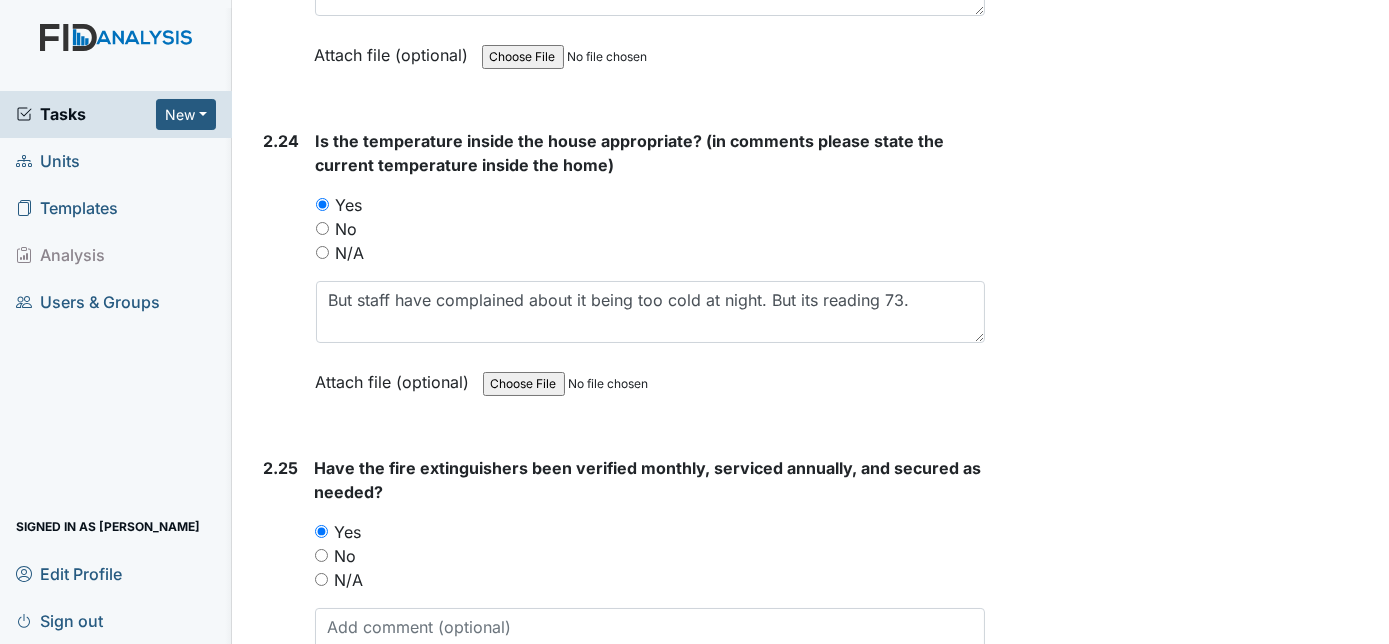 scroll, scrollTop: 10339, scrollLeft: 0, axis: vertical 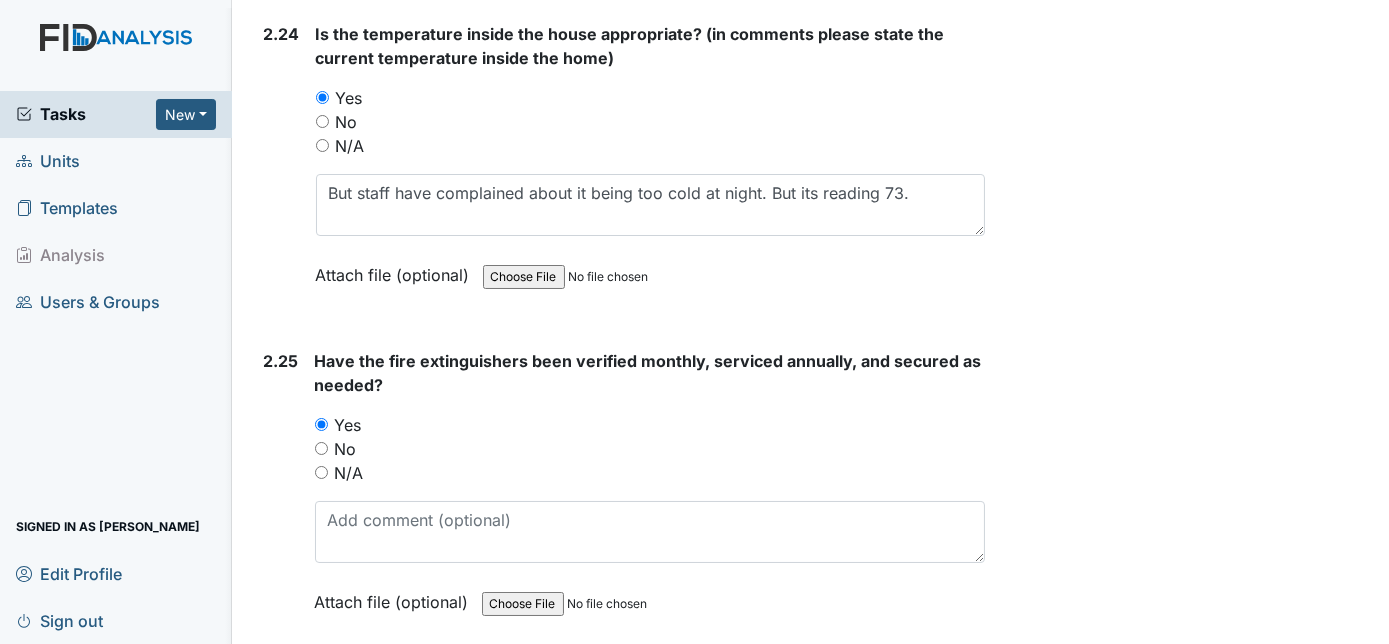 click on "Submit" at bounding box center (307, 695) 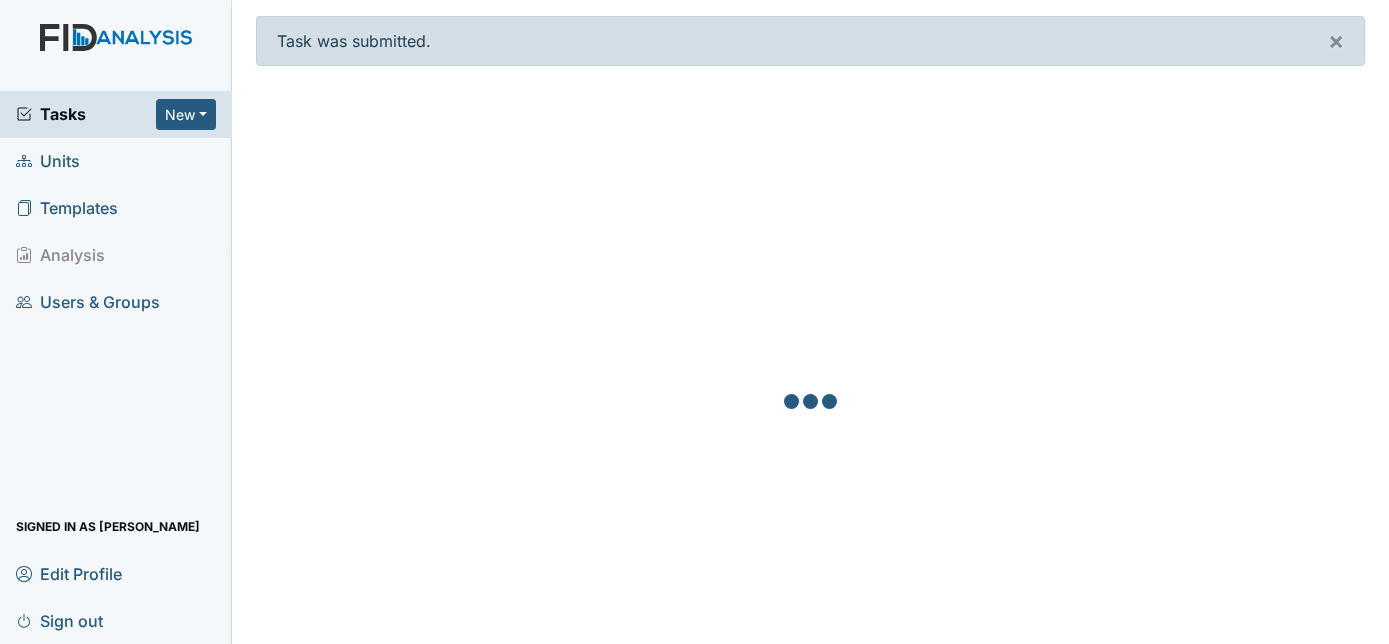 scroll, scrollTop: 0, scrollLeft: 0, axis: both 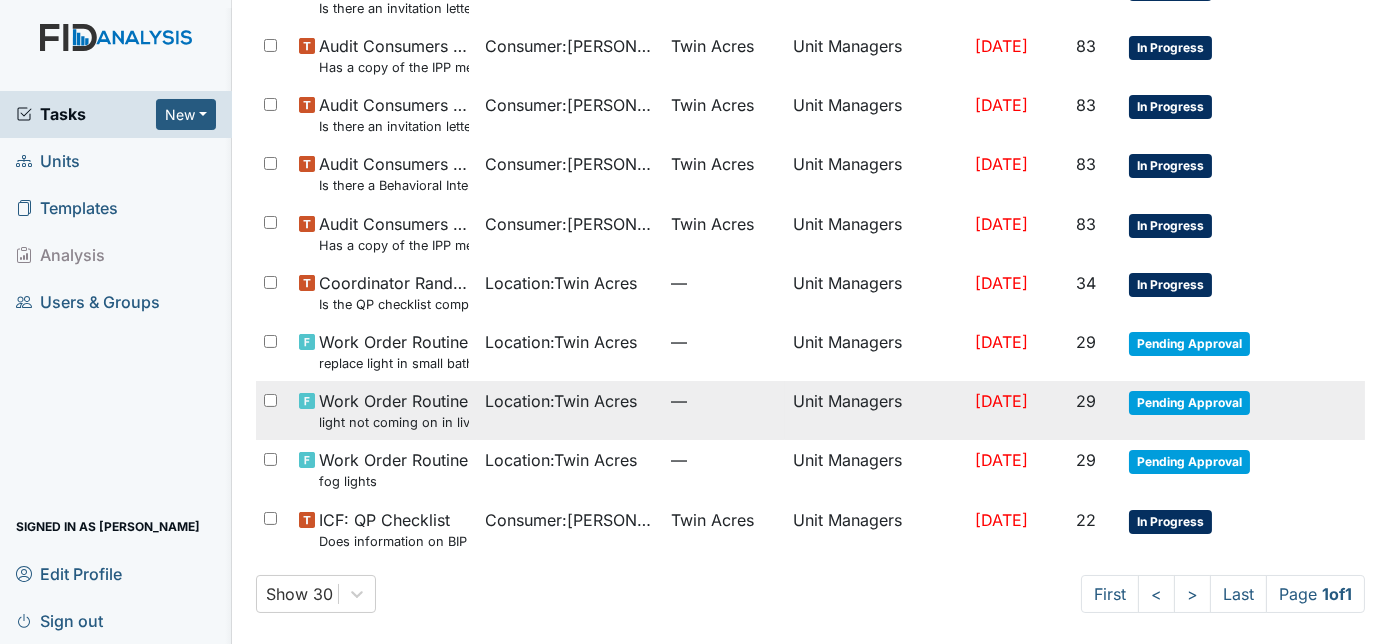 click on "Jul 8, 2025" at bounding box center [1017, 410] 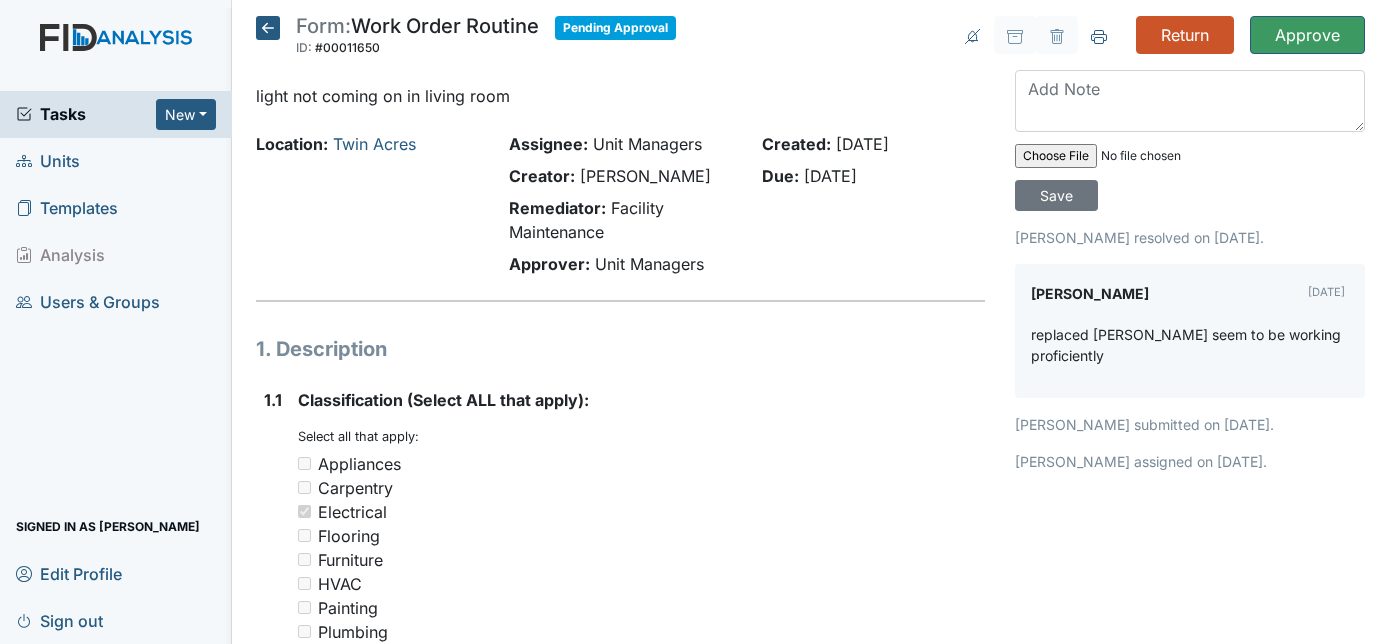 scroll, scrollTop: 0, scrollLeft: 0, axis: both 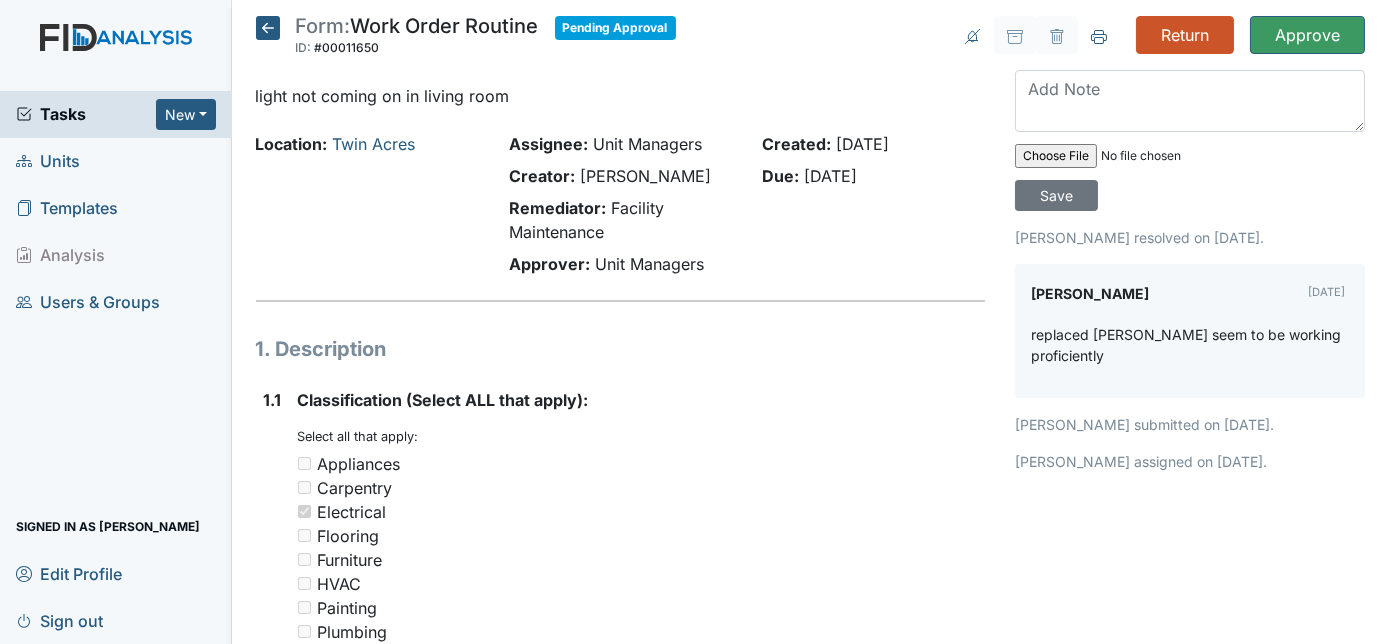 click 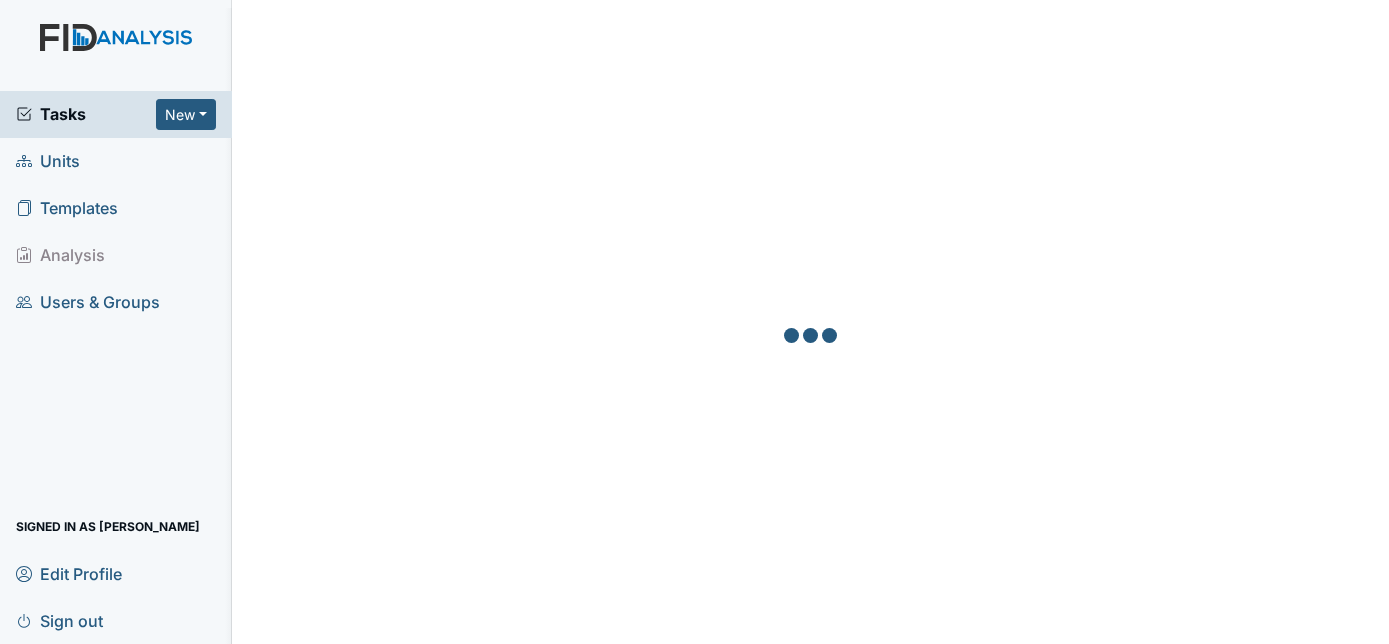 scroll, scrollTop: 0, scrollLeft: 0, axis: both 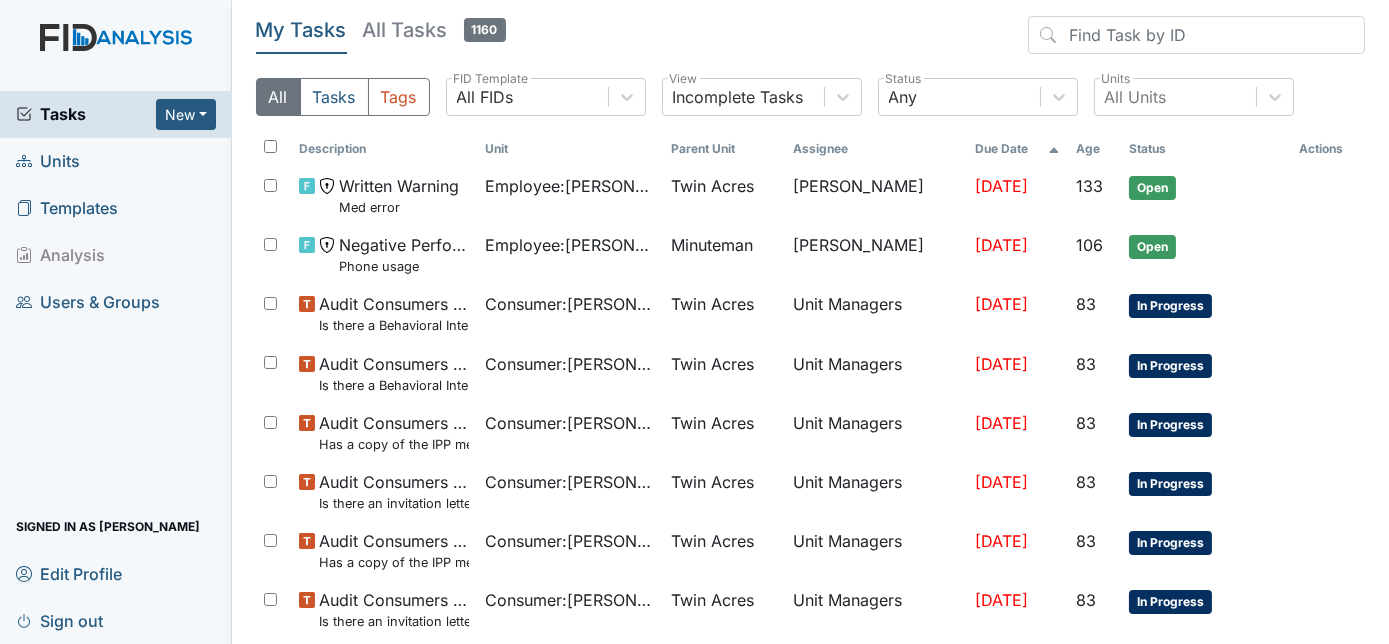 click on "Units" at bounding box center (48, 161) 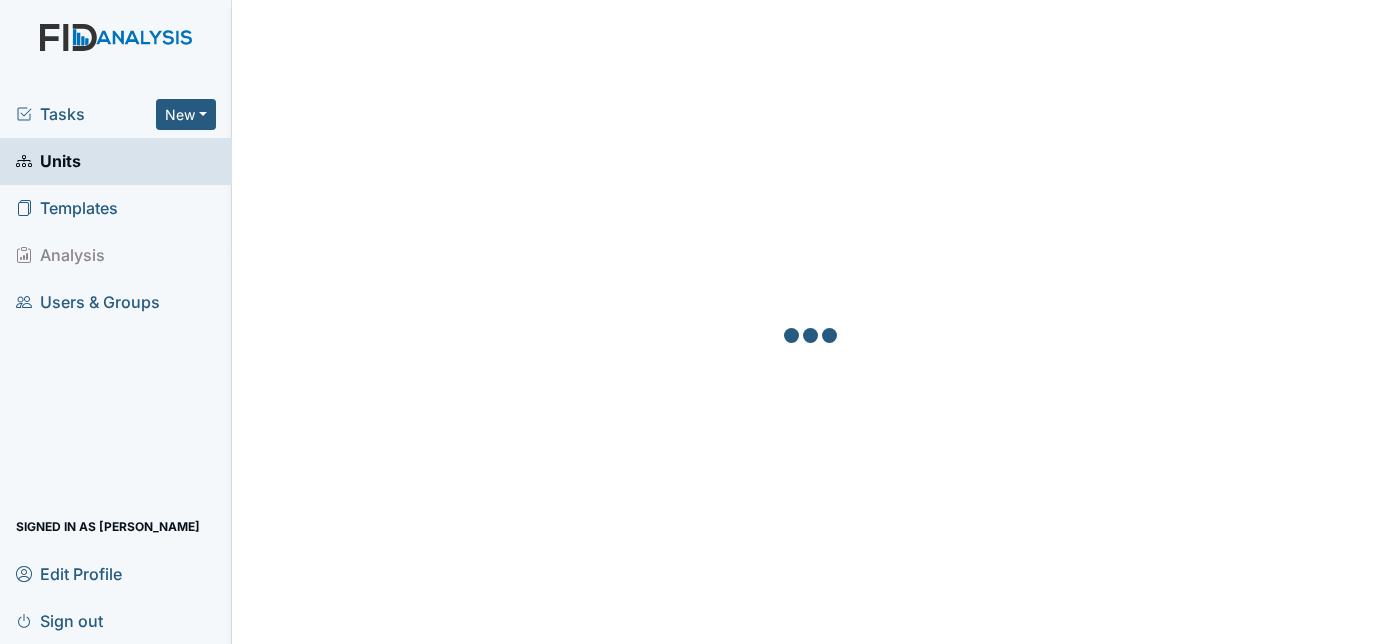 scroll, scrollTop: 0, scrollLeft: 0, axis: both 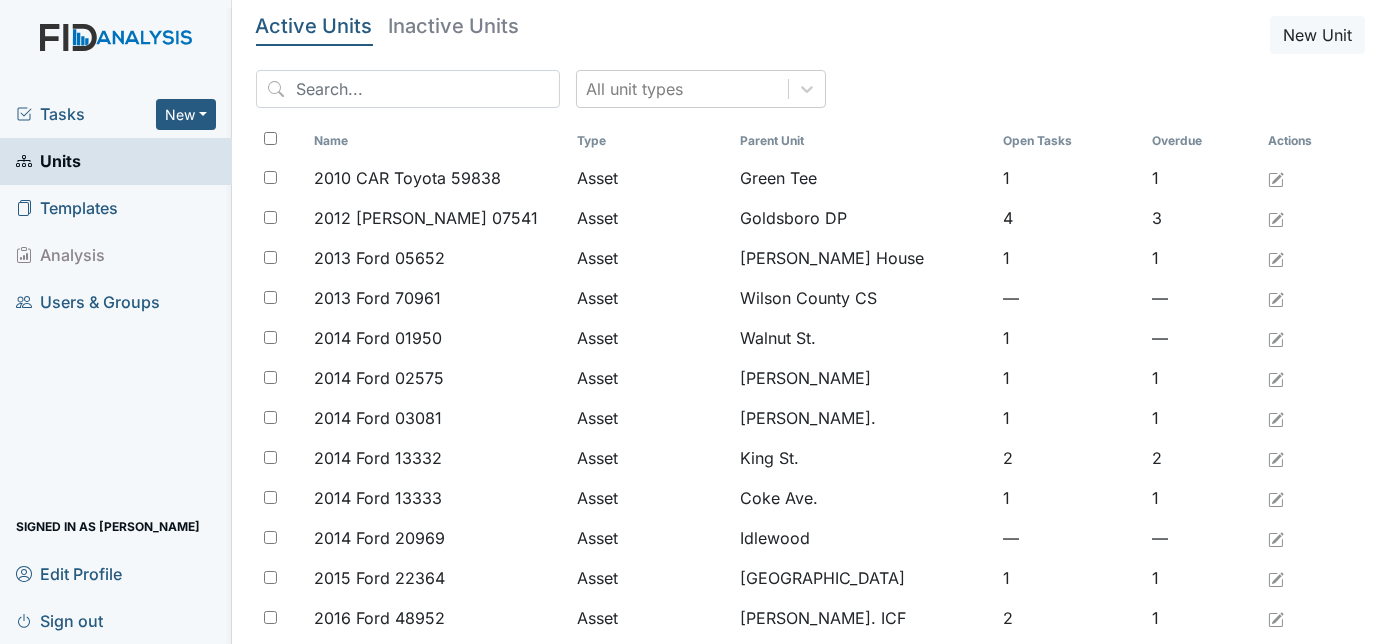click on "Tasks" at bounding box center [86, 114] 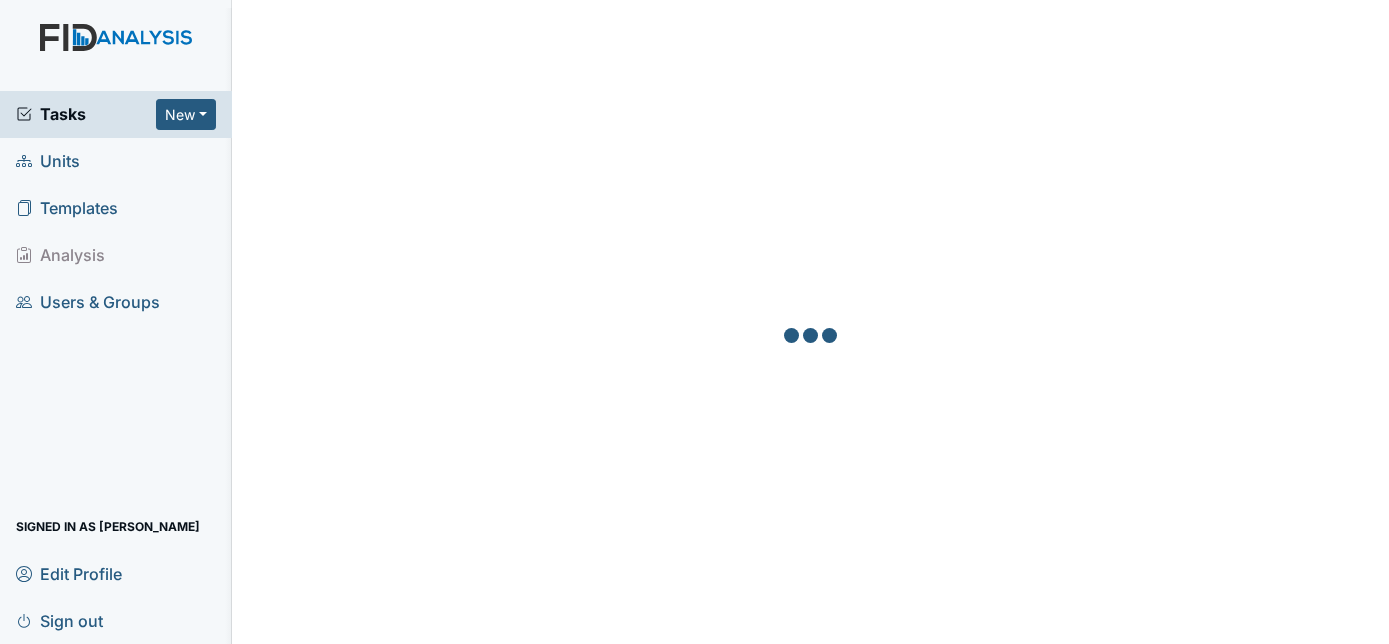 scroll, scrollTop: 0, scrollLeft: 0, axis: both 